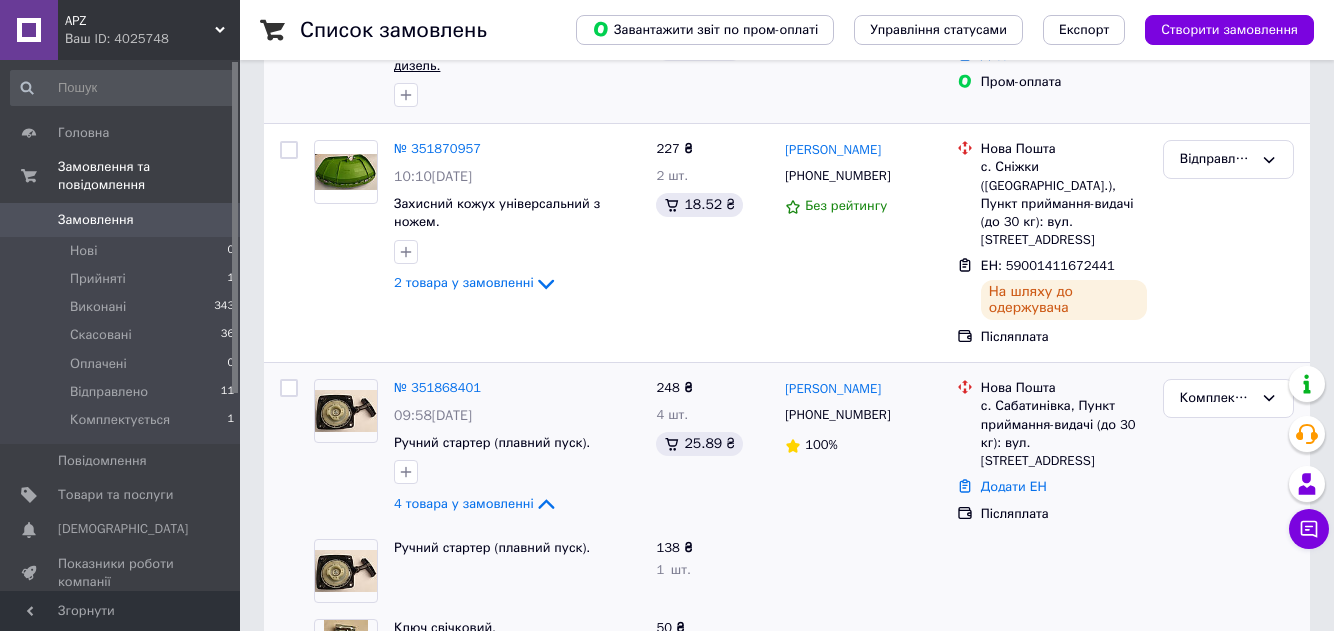 scroll, scrollTop: 0, scrollLeft: 0, axis: both 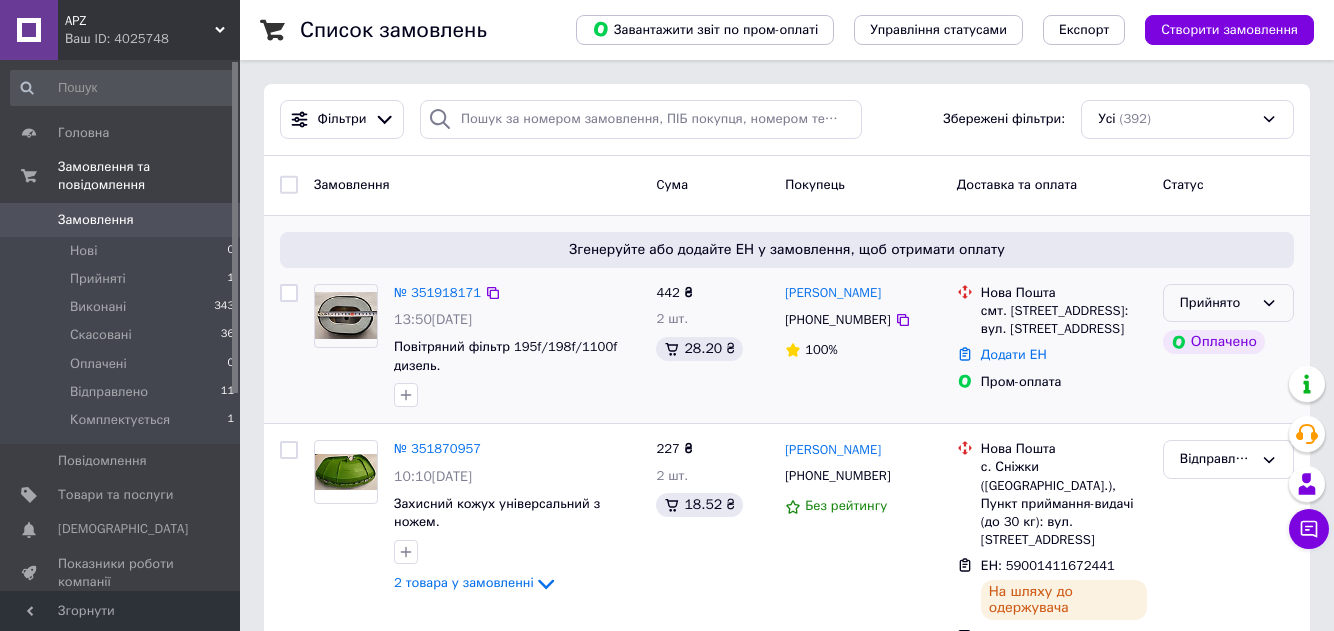 click 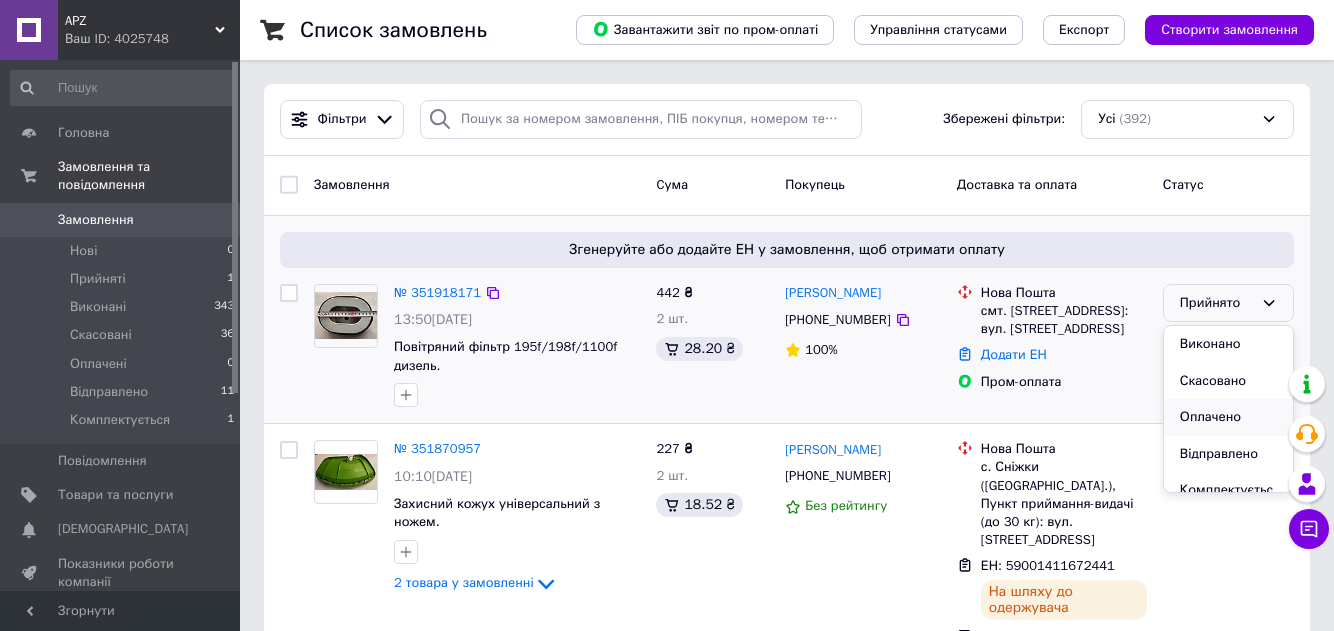 scroll, scrollTop: 37, scrollLeft: 0, axis: vertical 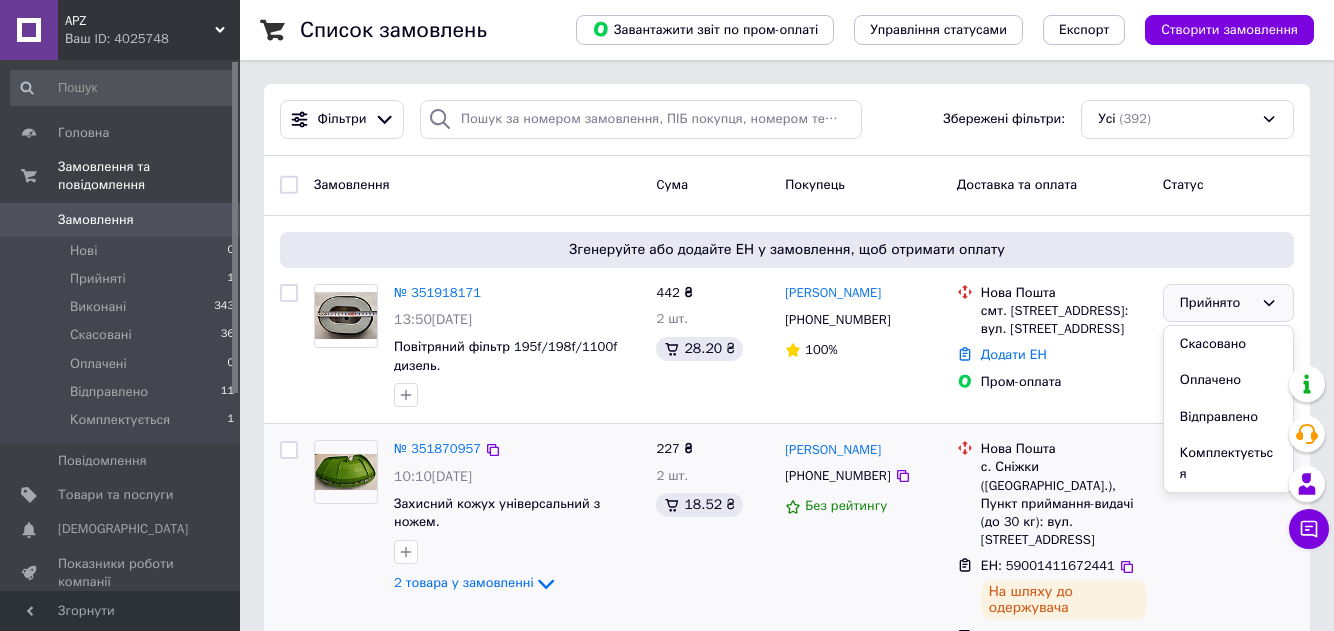click on "Комплектується" at bounding box center [1228, 463] 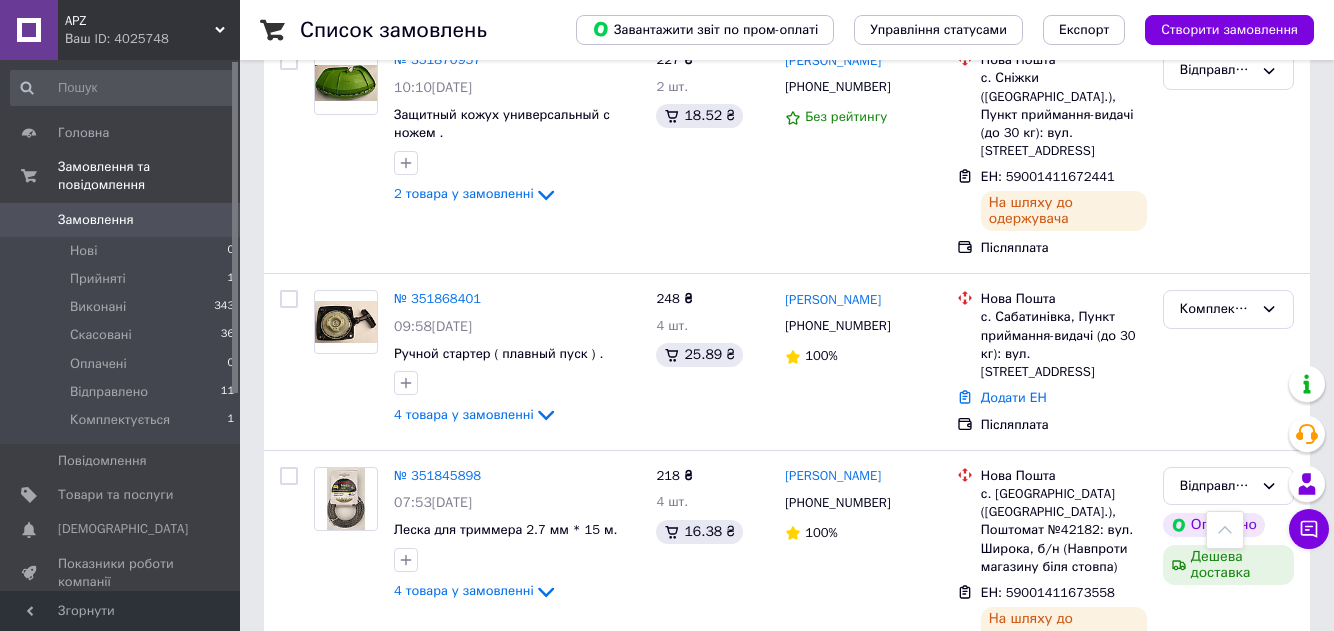 scroll, scrollTop: 0, scrollLeft: 0, axis: both 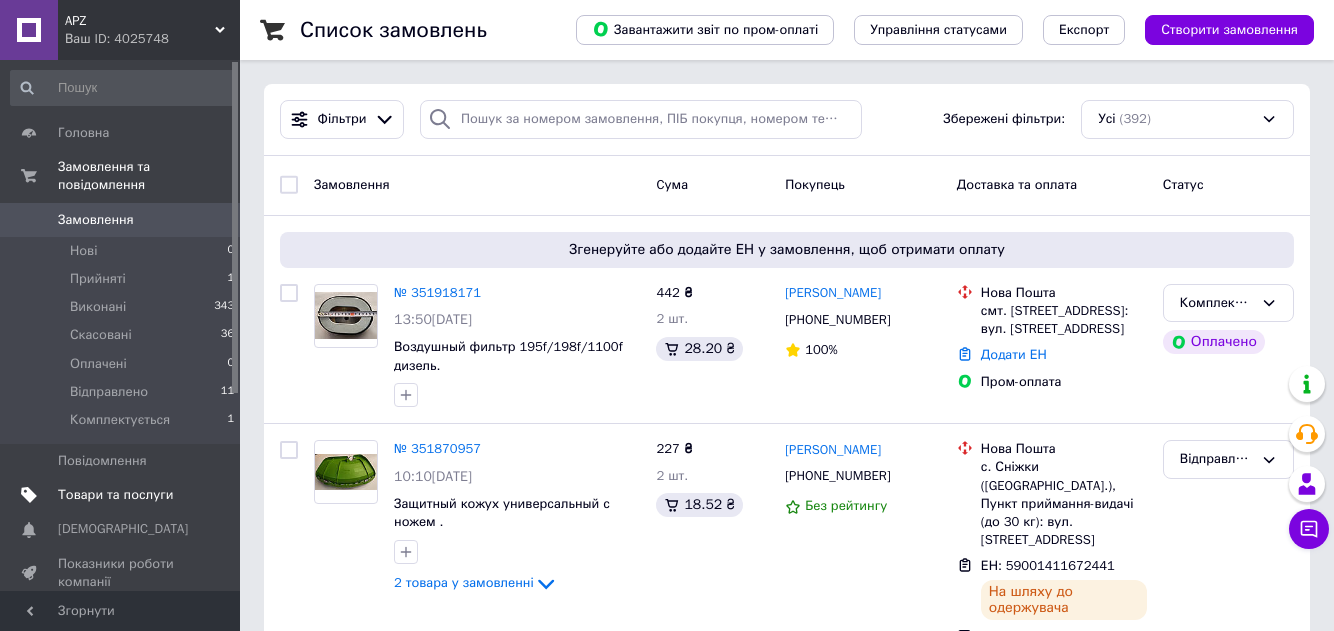 click on "Товари та послуги" at bounding box center (115, 495) 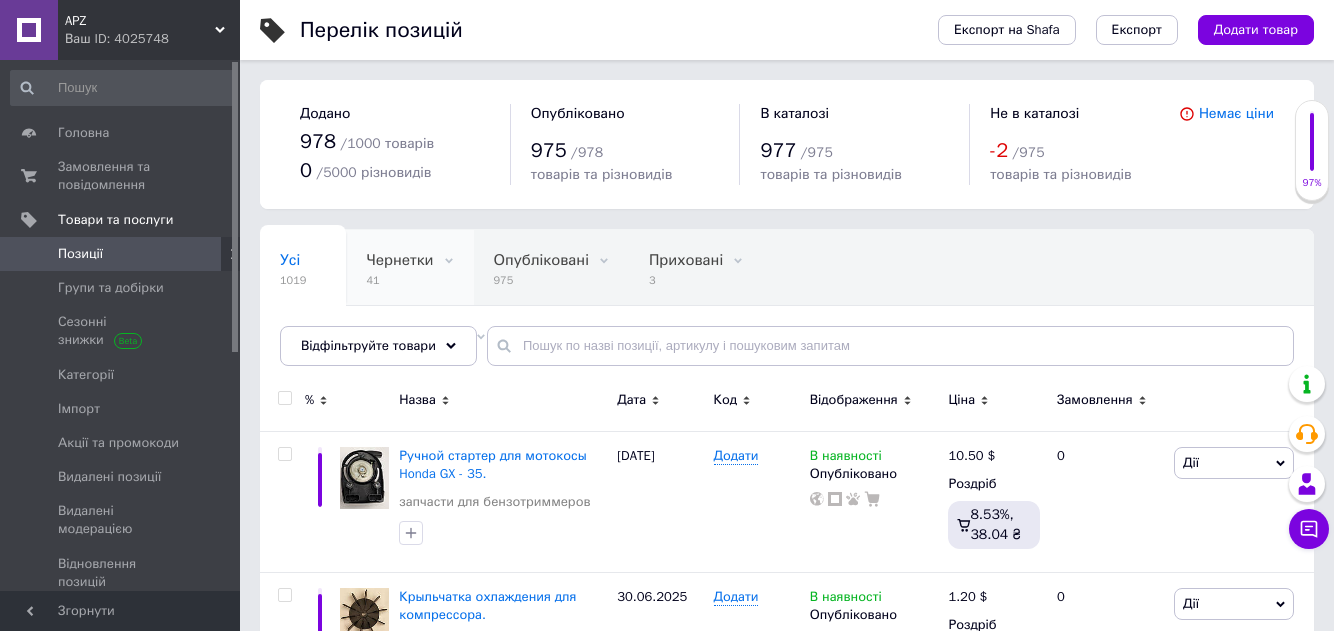 click on "Чернетки" at bounding box center (399, 260) 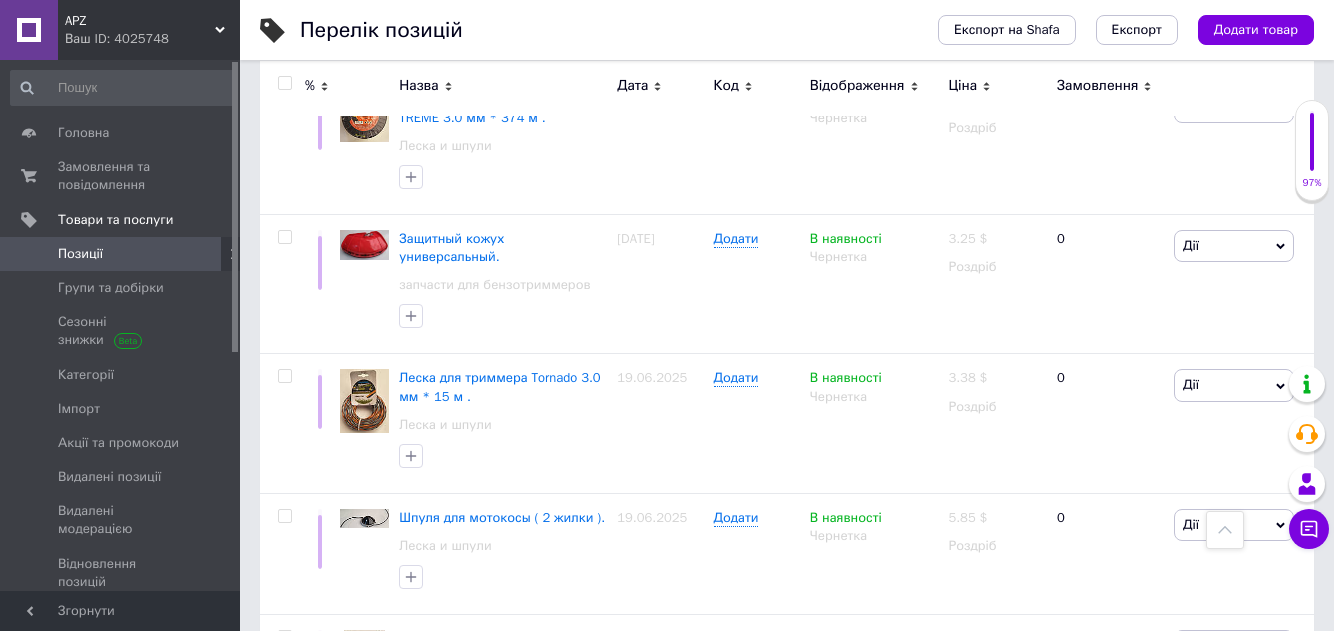 scroll, scrollTop: 1500, scrollLeft: 0, axis: vertical 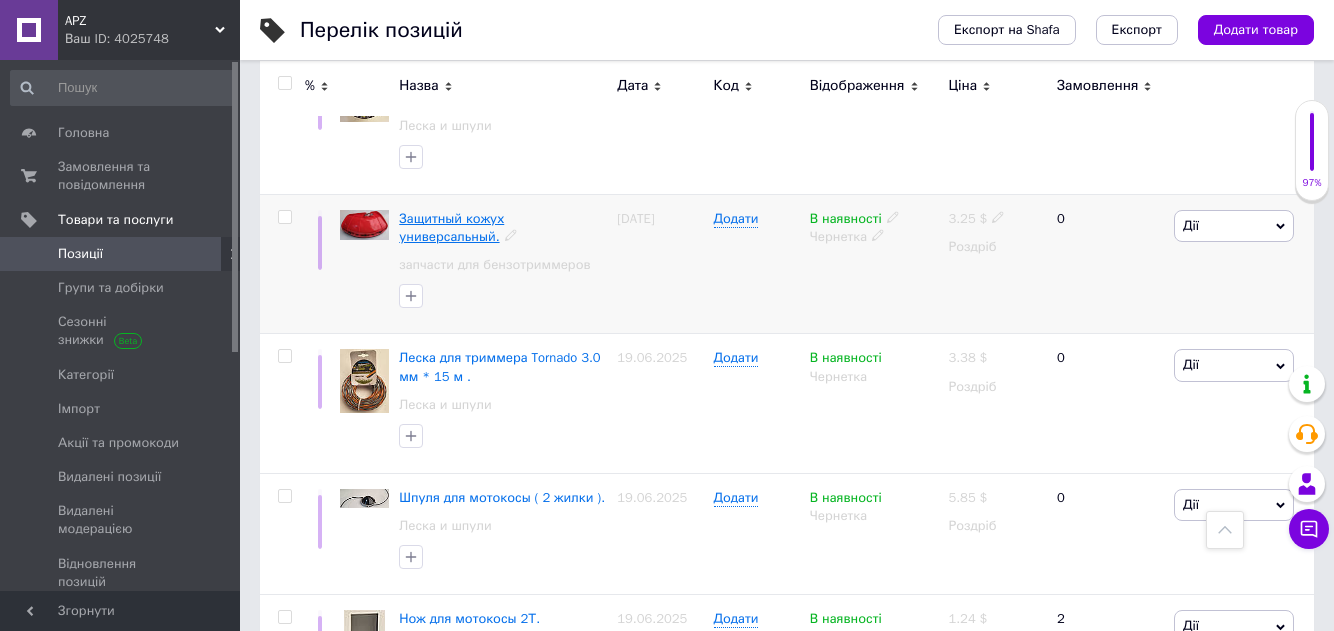 click on "Защитный кожух универсальный." at bounding box center (451, 227) 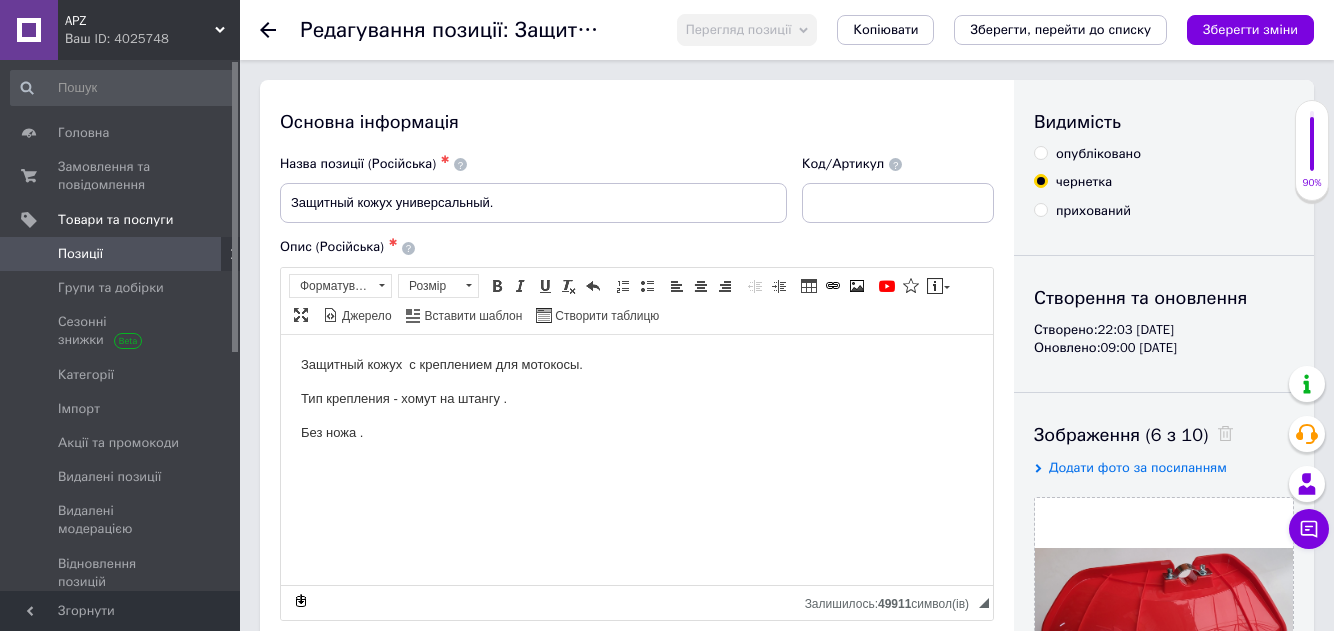 scroll, scrollTop: 0, scrollLeft: 0, axis: both 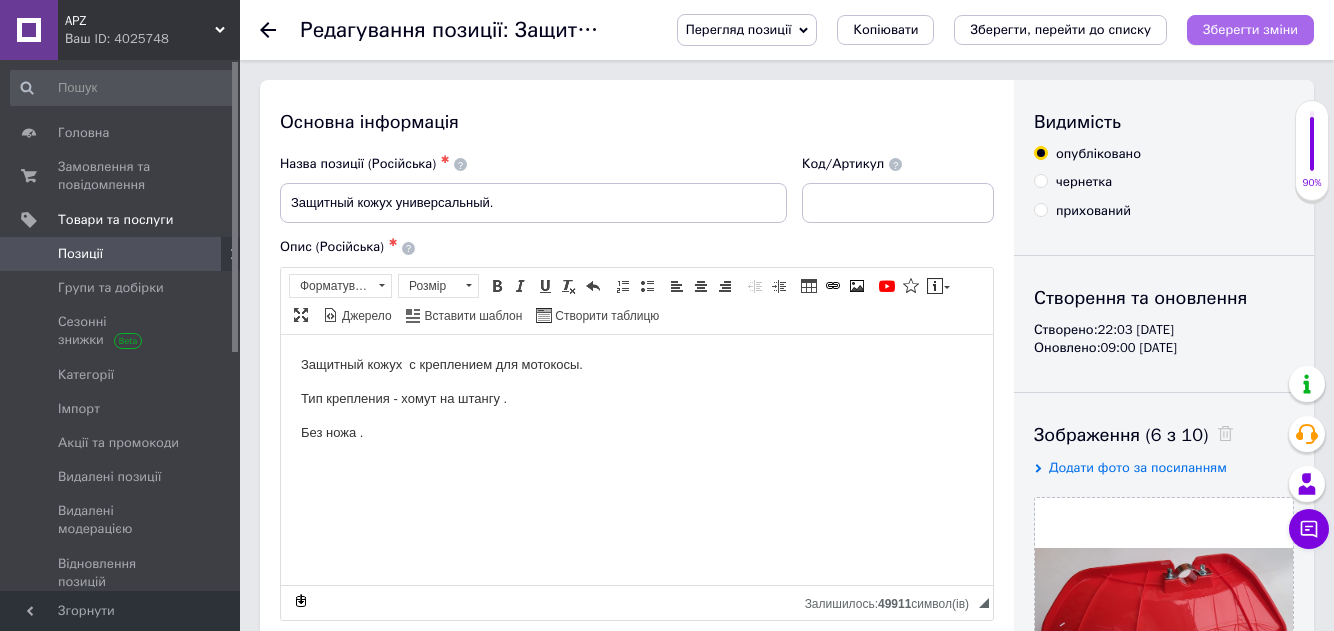 click on "Зберегти зміни" at bounding box center (1250, 29) 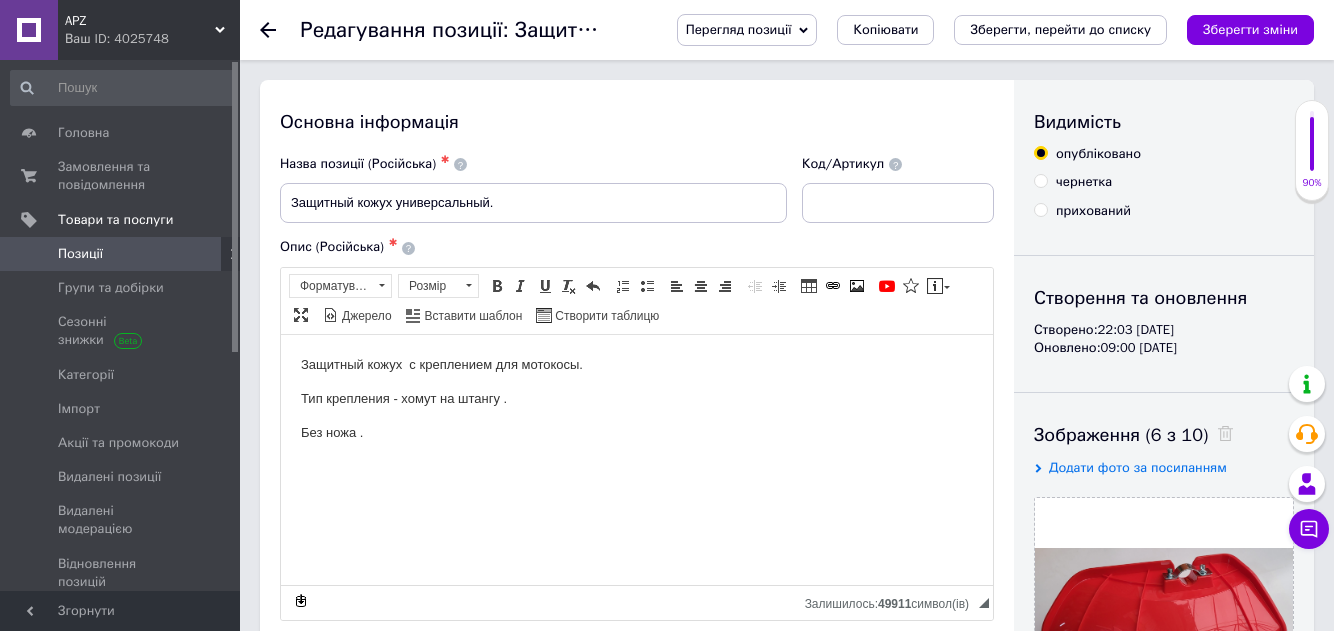 click 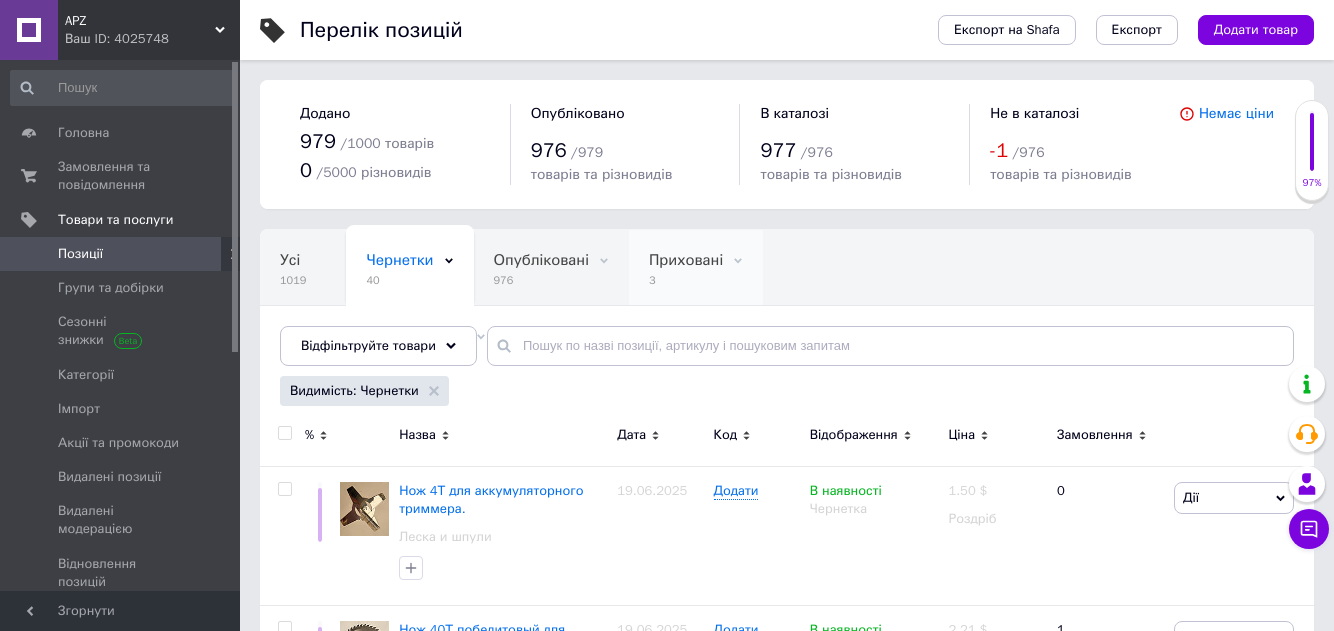 click on "Приховані" at bounding box center (686, 260) 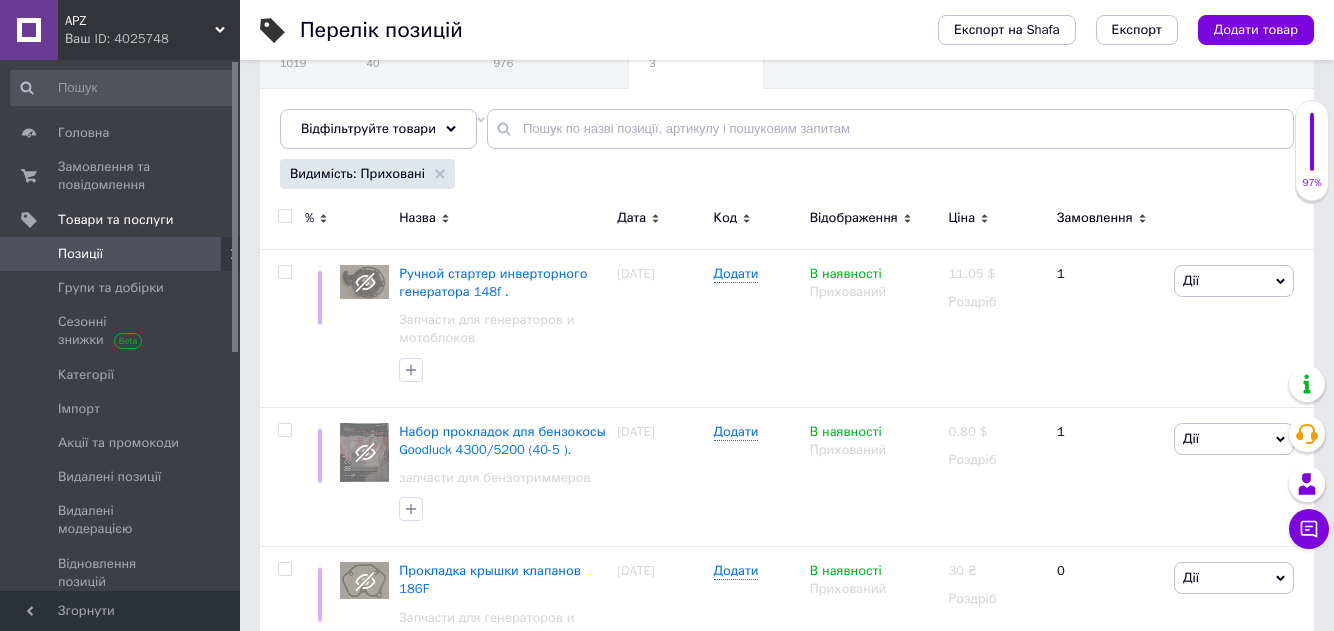 scroll, scrollTop: 292, scrollLeft: 0, axis: vertical 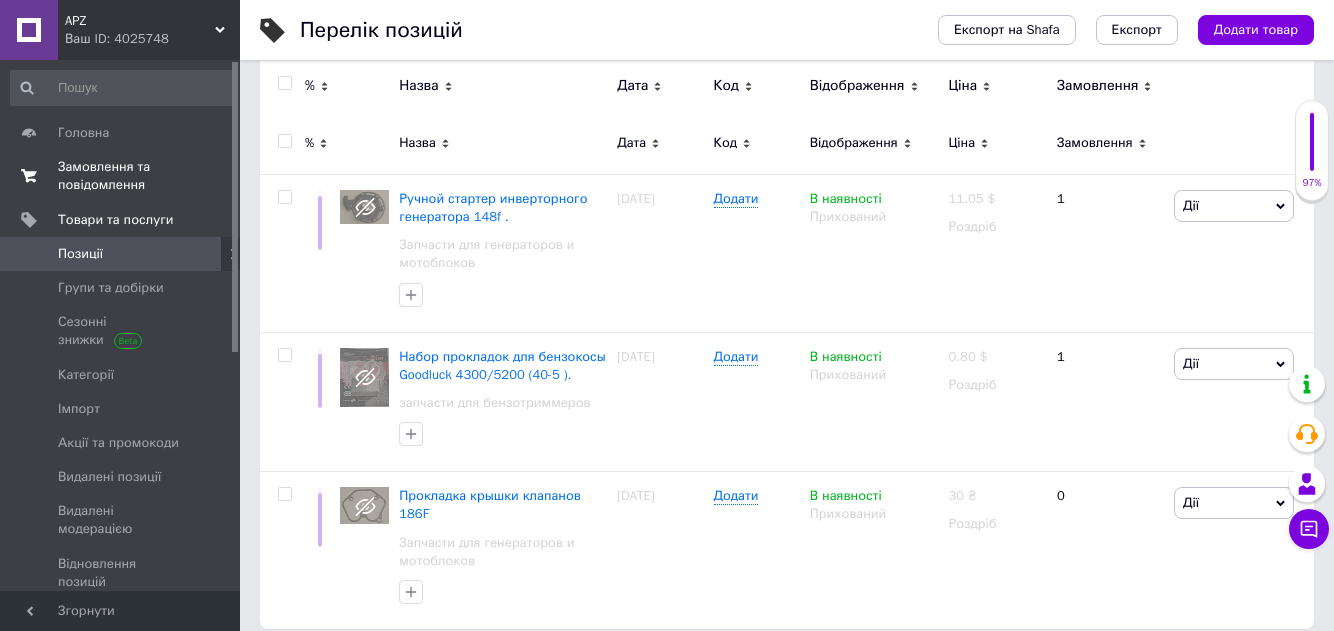 click on "Замовлення та повідомлення" at bounding box center (121, 176) 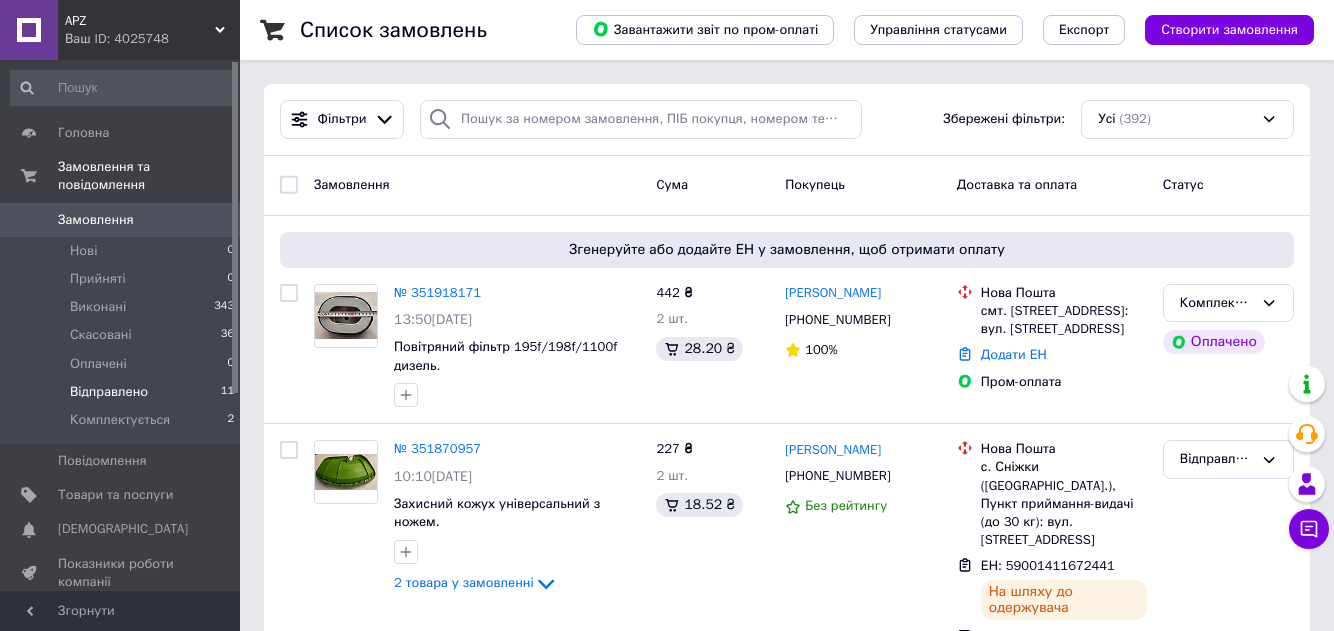 click on "Відправлено" at bounding box center [109, 392] 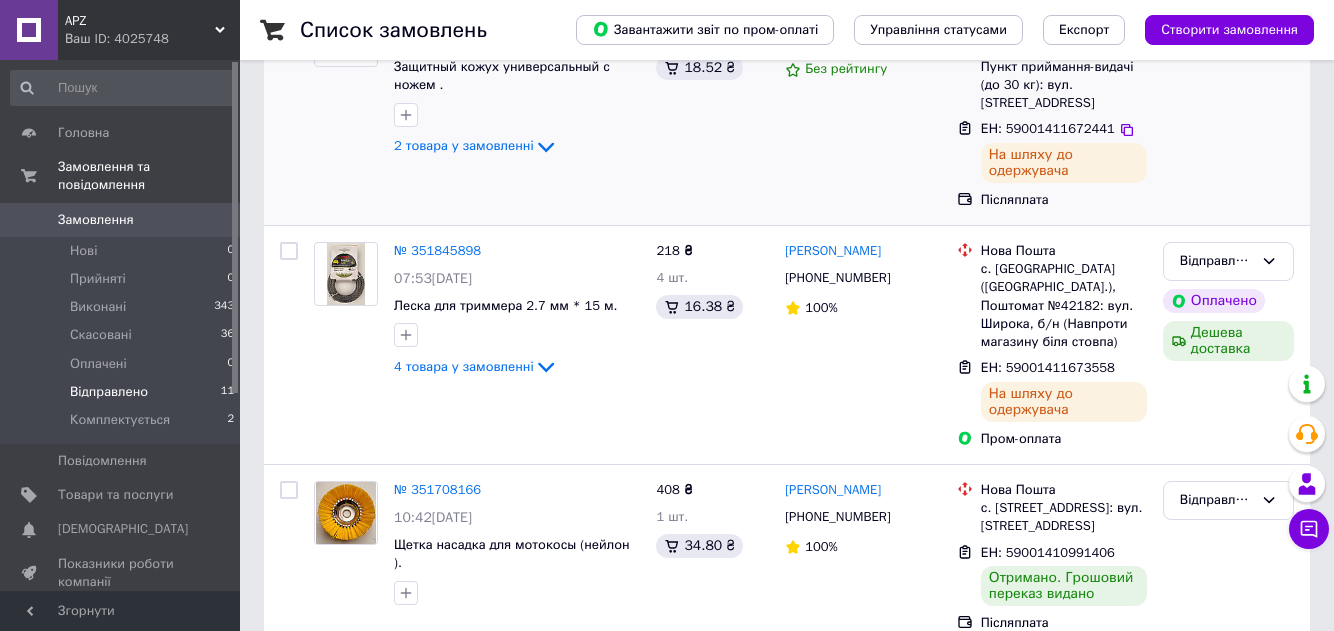 scroll, scrollTop: 400, scrollLeft: 0, axis: vertical 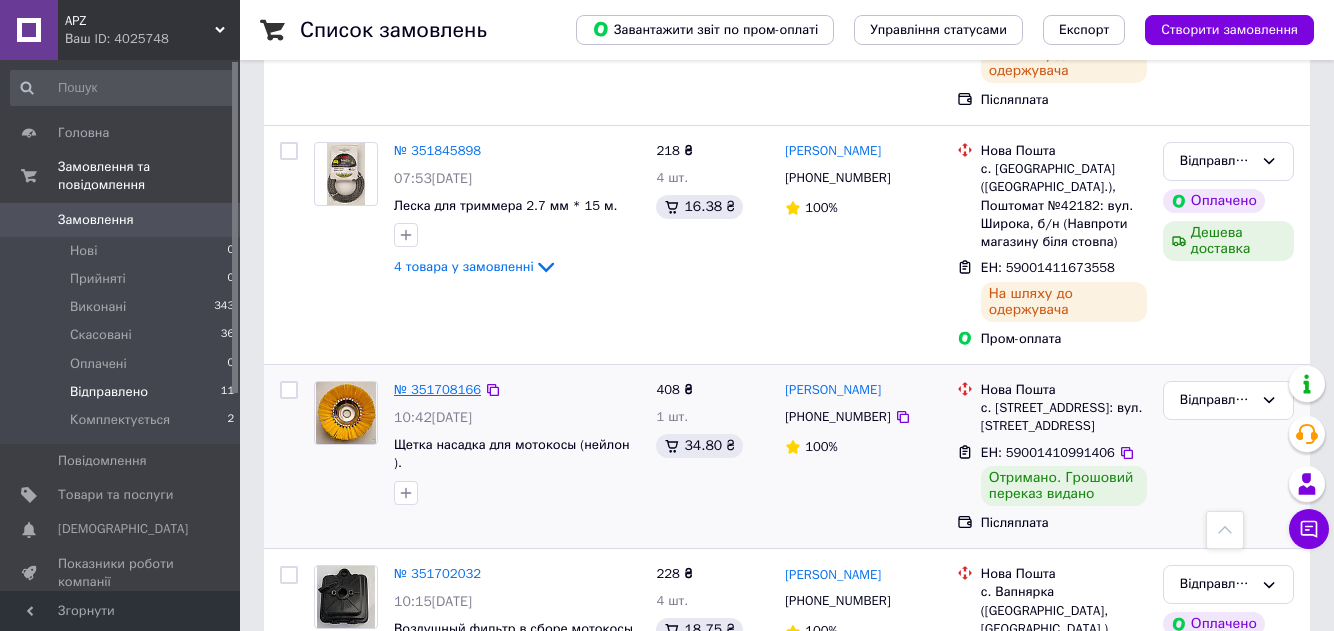 click on "№ 351708166" at bounding box center (437, 389) 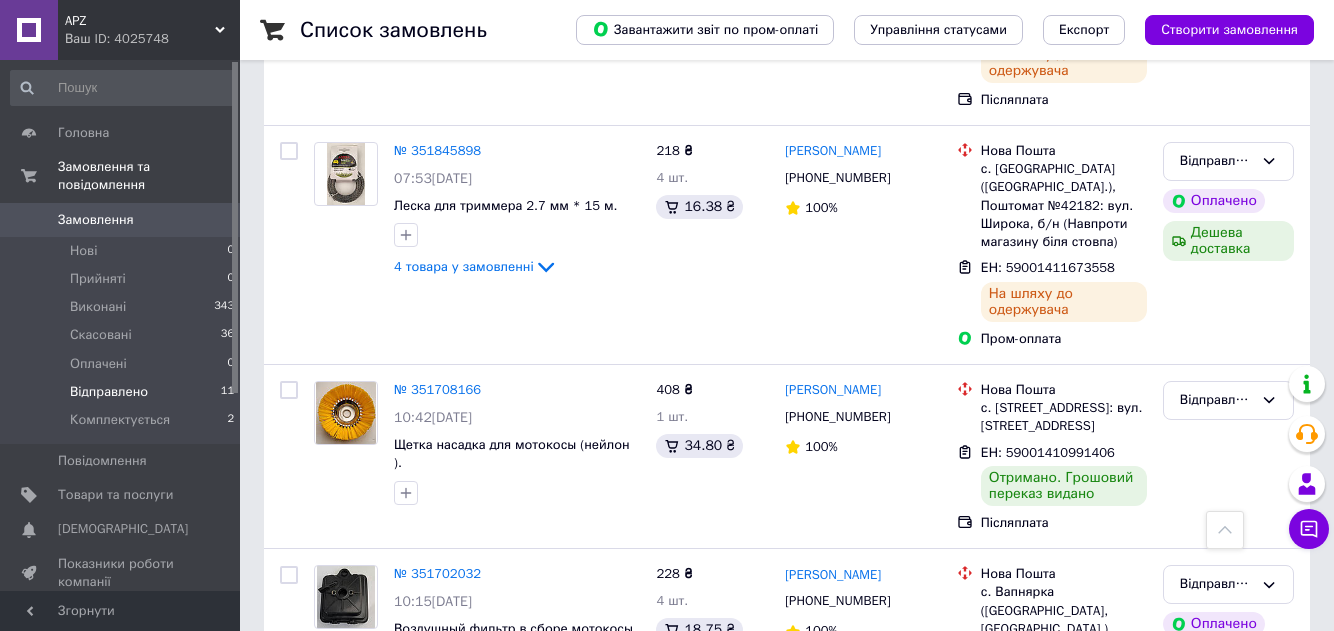 scroll, scrollTop: 0, scrollLeft: 0, axis: both 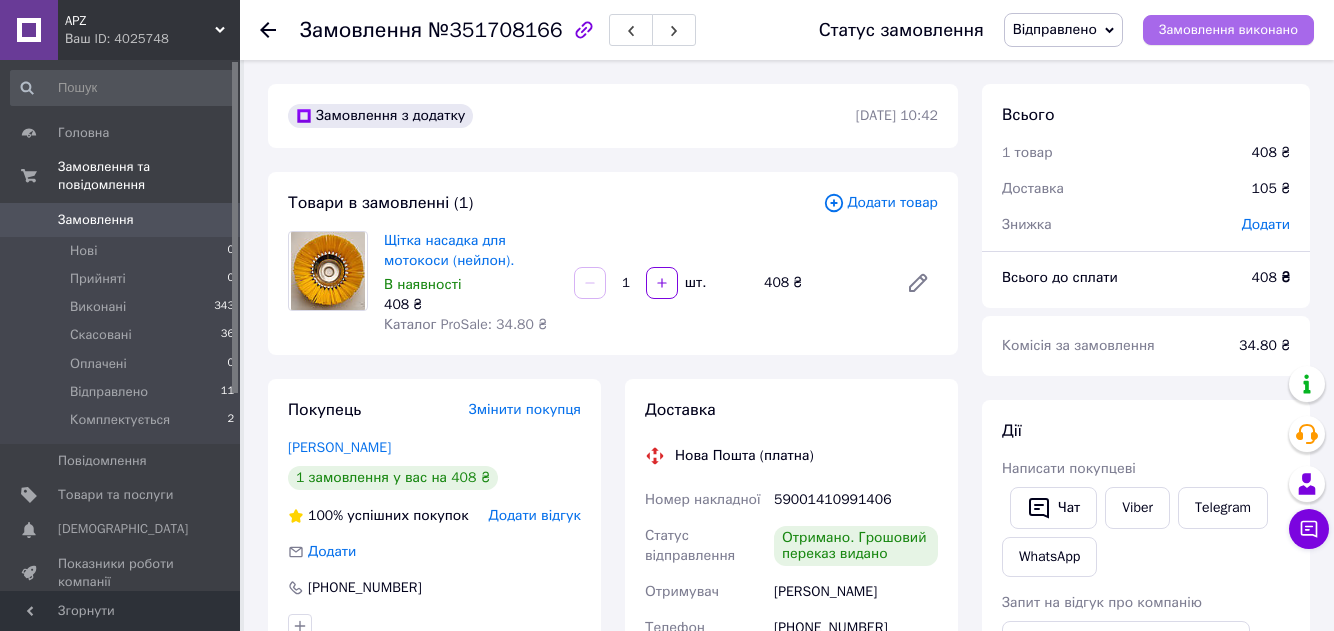 click on "Замовлення виконано" at bounding box center [1228, 30] 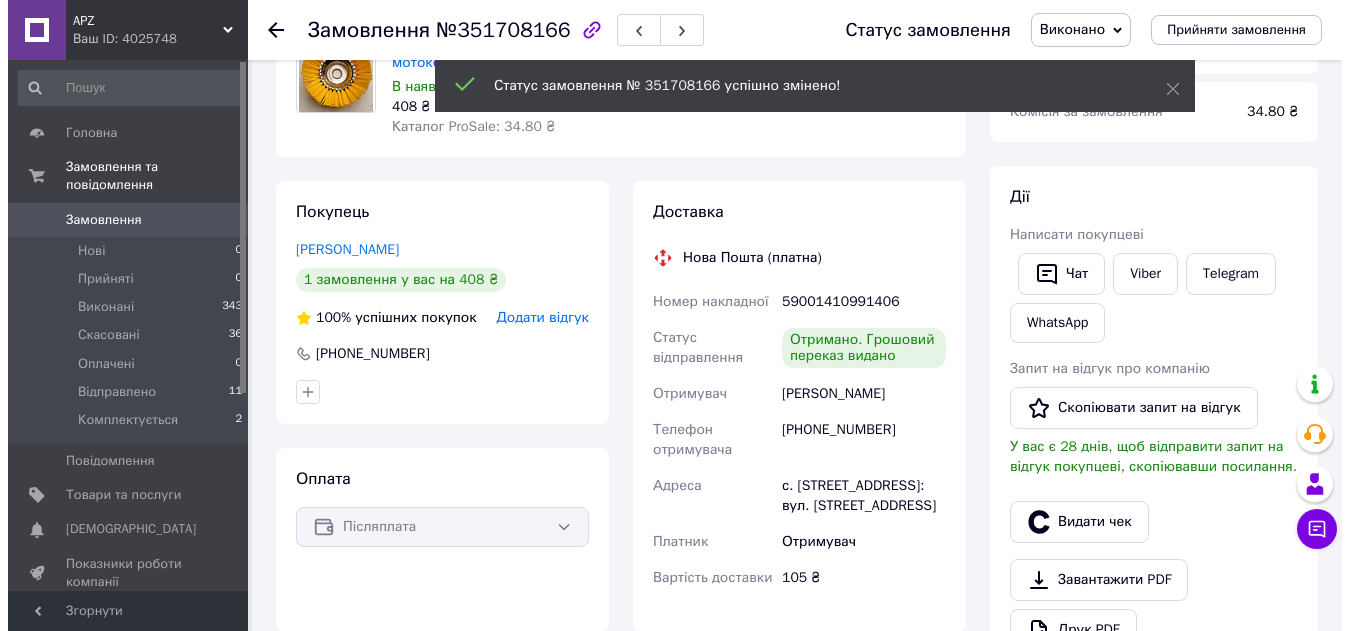 scroll, scrollTop: 200, scrollLeft: 0, axis: vertical 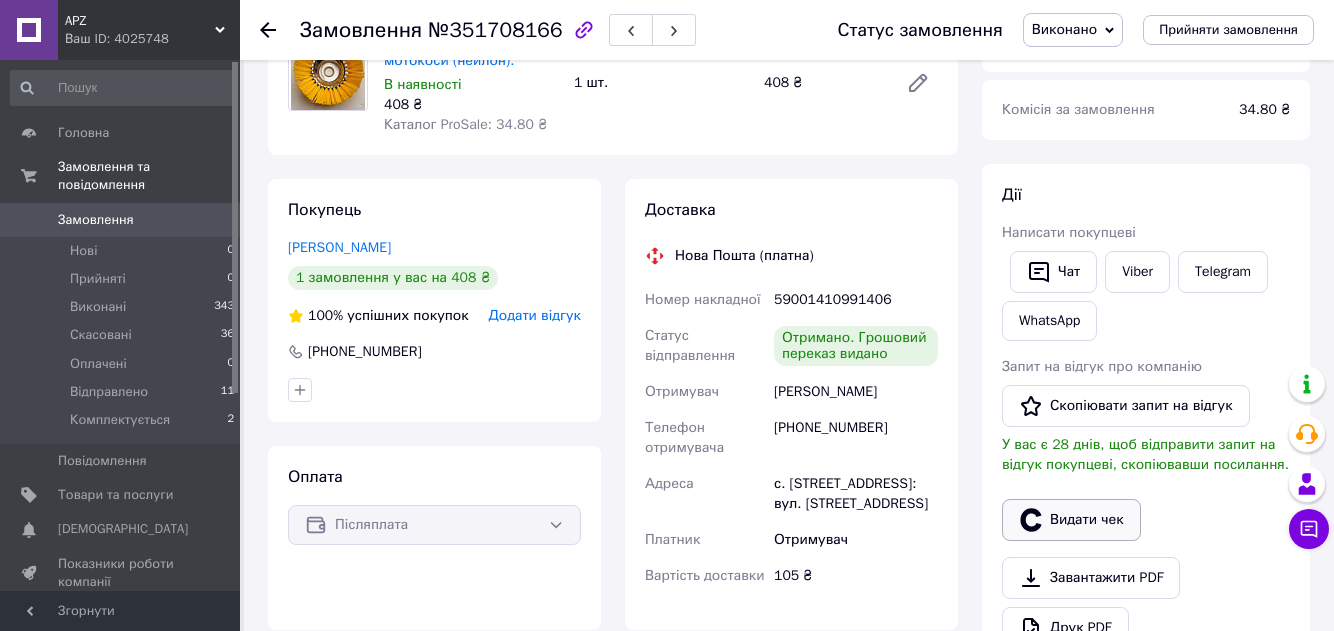 click on "Видати чек" at bounding box center [1071, 520] 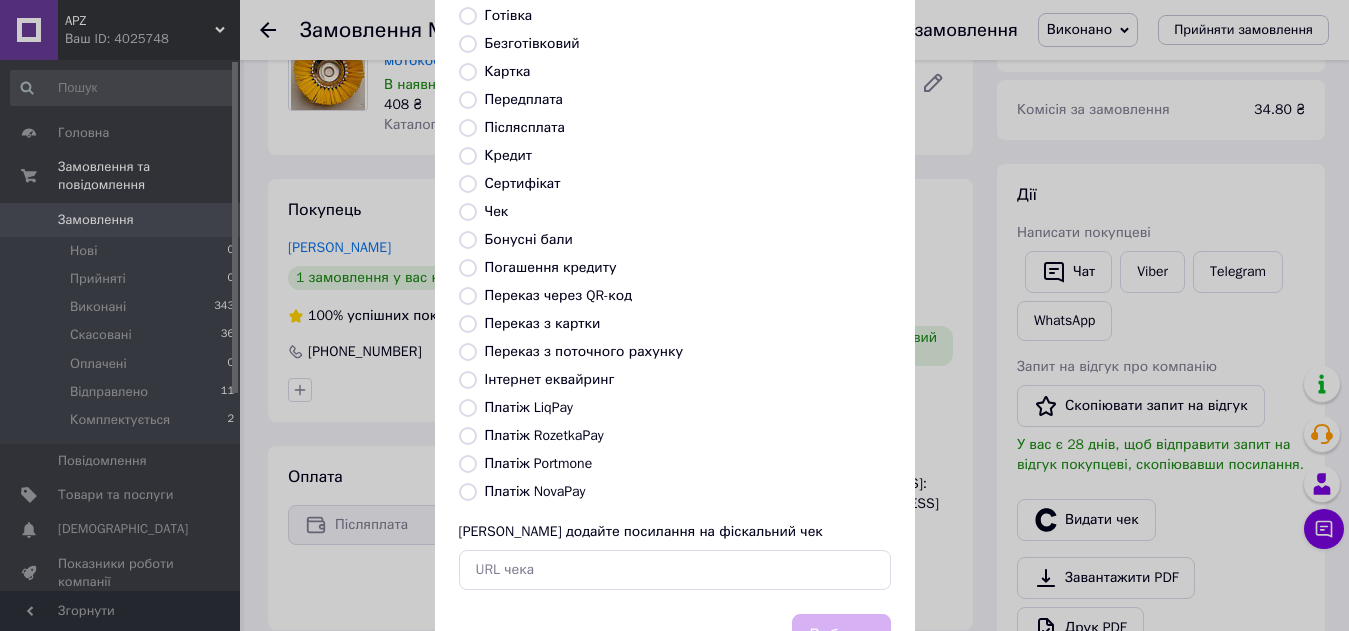 scroll, scrollTop: 200, scrollLeft: 0, axis: vertical 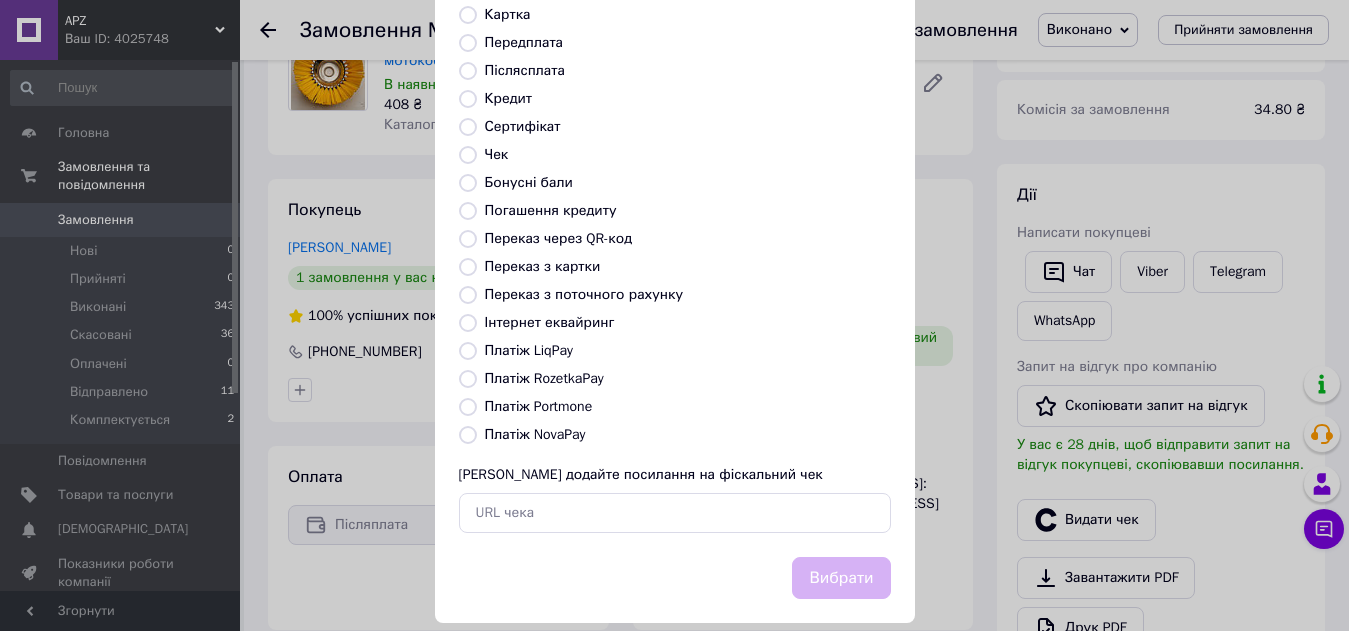 click on "Платіж RozetkaPay" at bounding box center [468, 379] 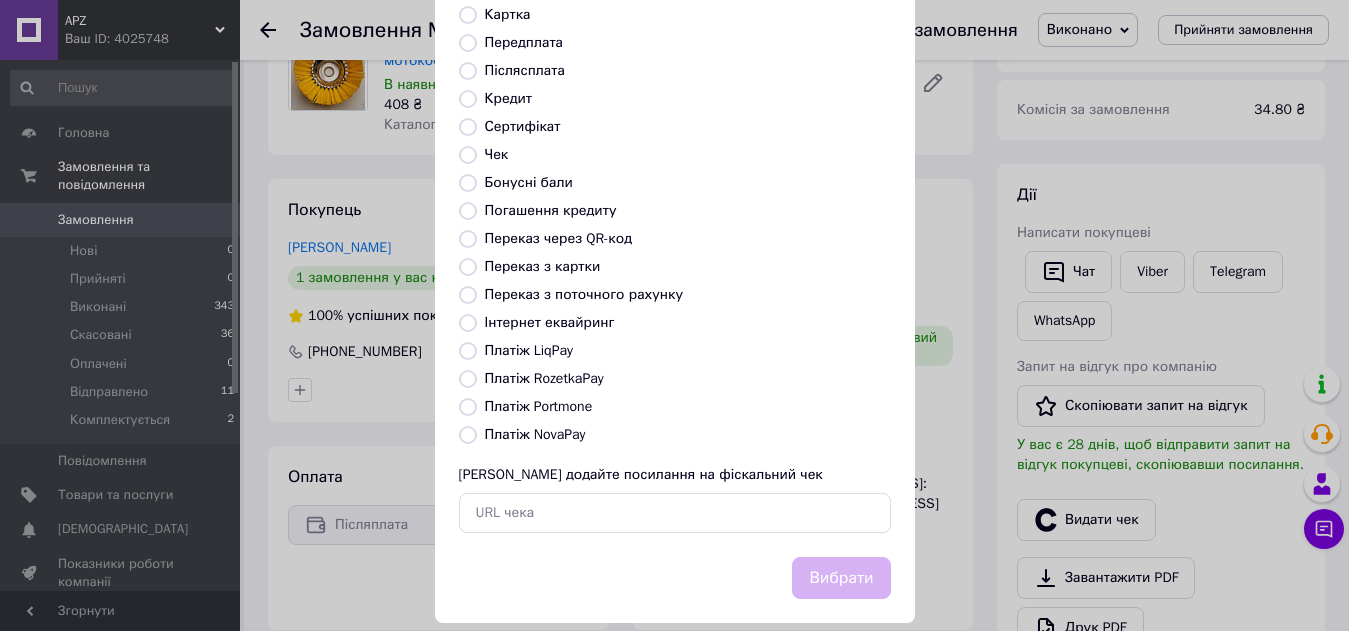 radio on "true" 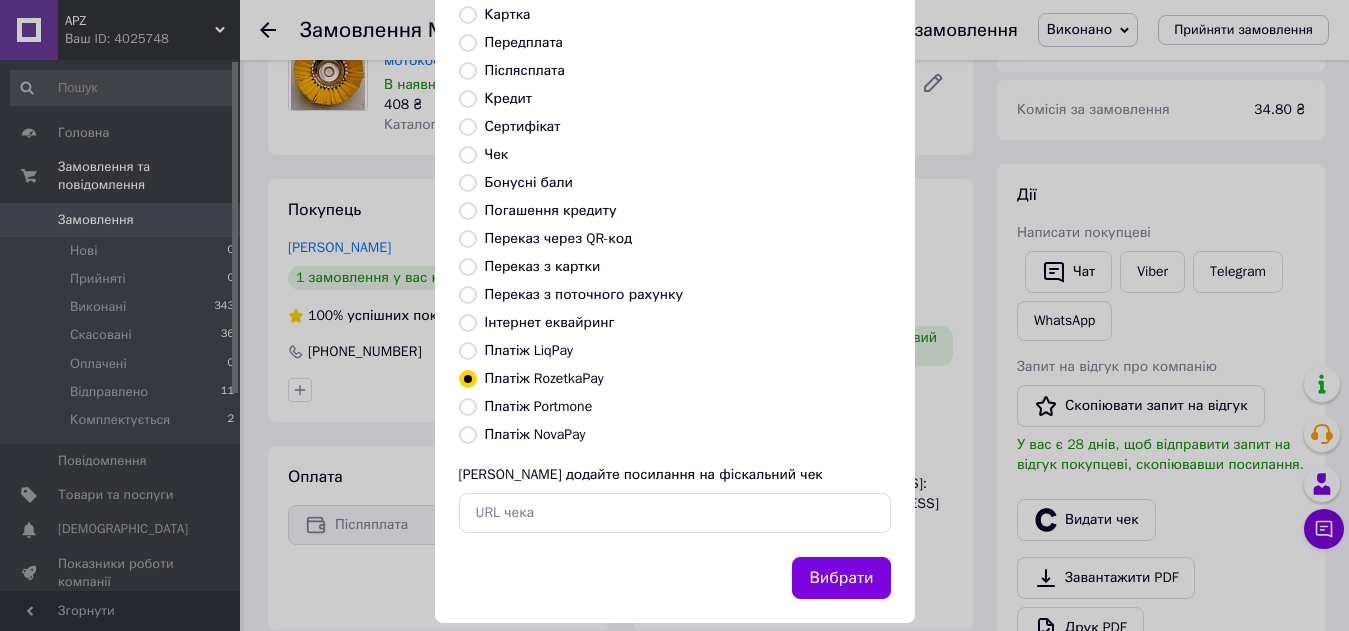 click on "Платіж RozetkaPay" at bounding box center (468, 379) 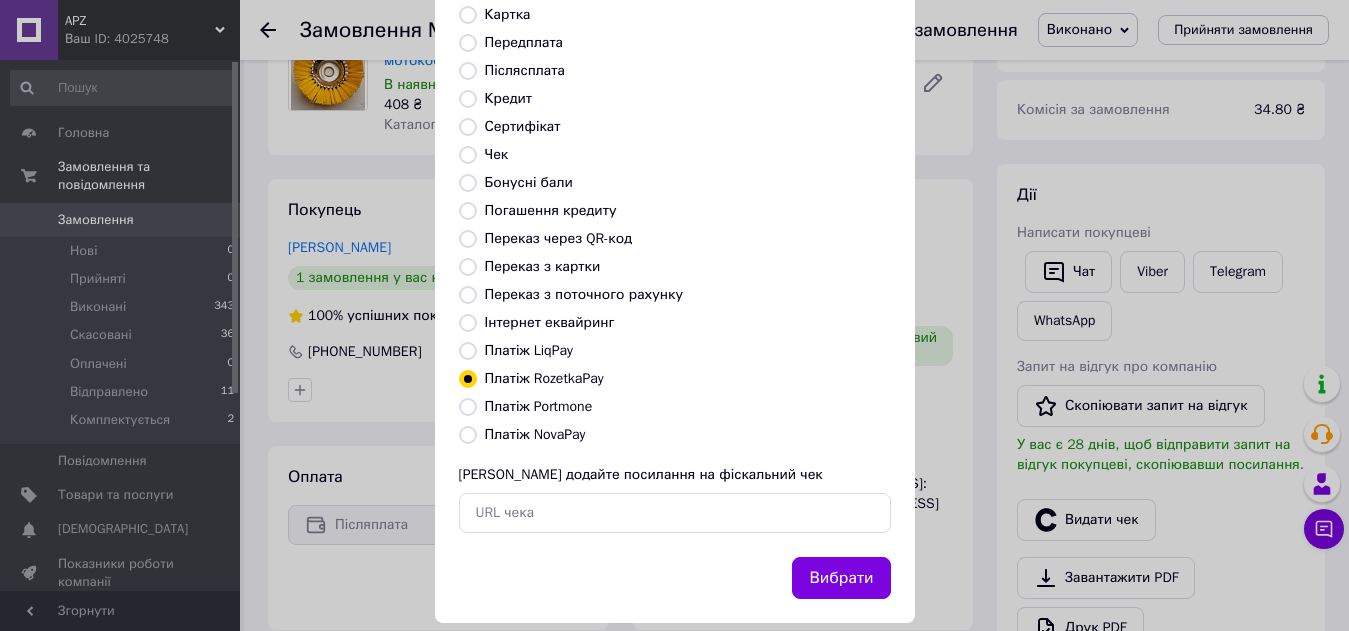 radio on "true" 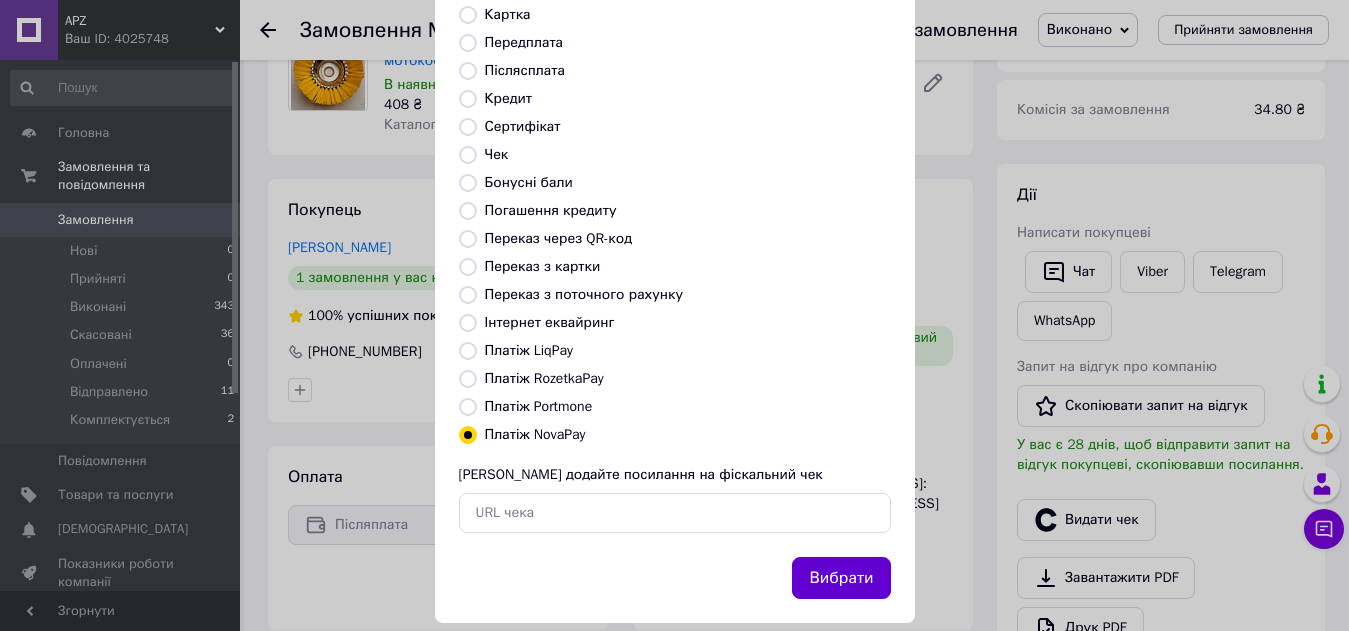 click on "Вибрати" at bounding box center [841, 578] 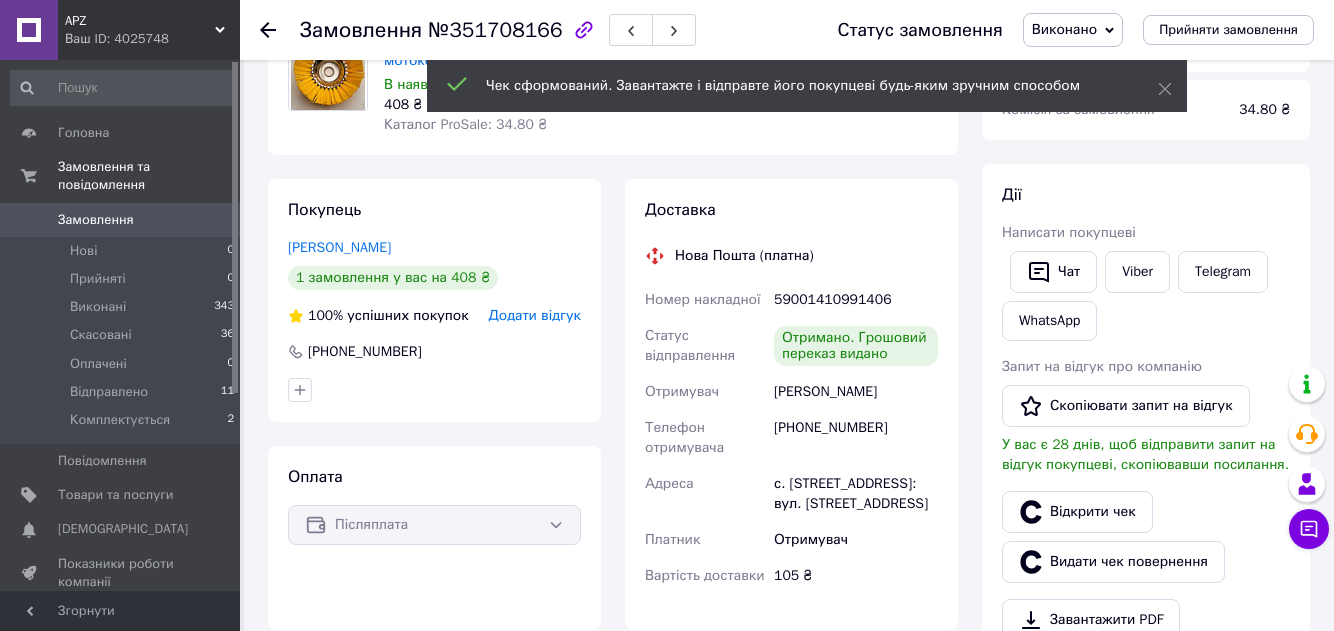 click on "Додати відгук" at bounding box center [535, 315] 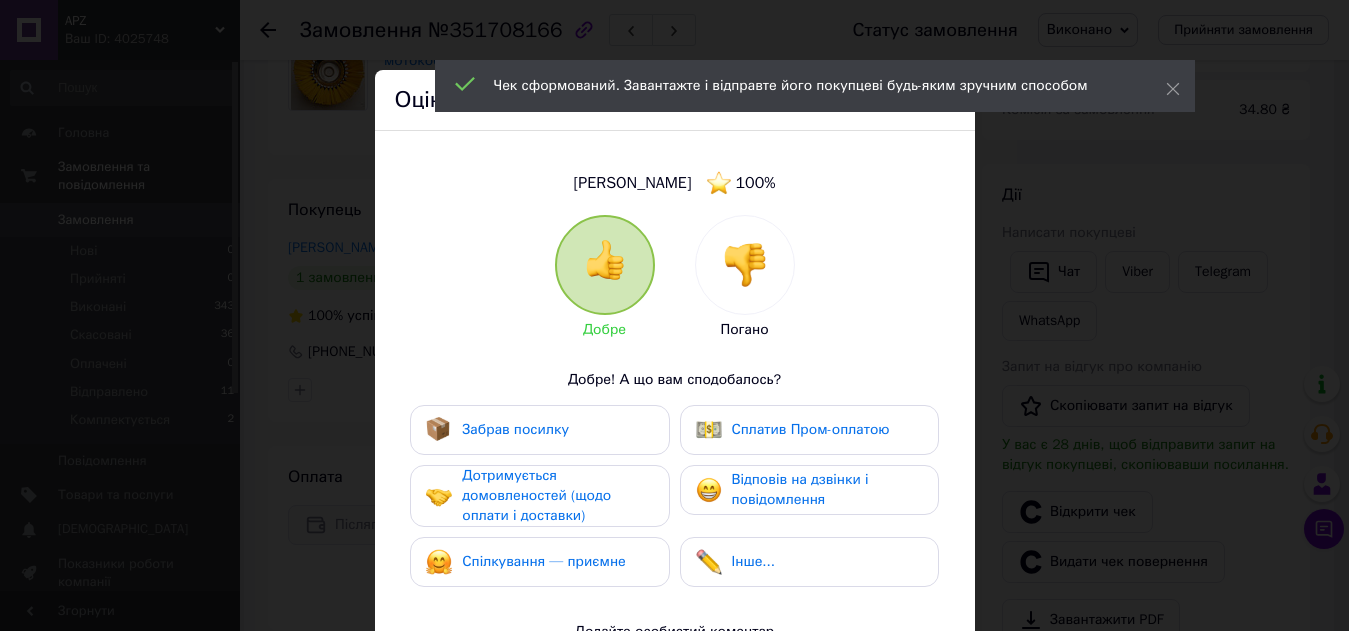 drag, startPoint x: 543, startPoint y: 444, endPoint x: 527, endPoint y: 470, distance: 30.528675 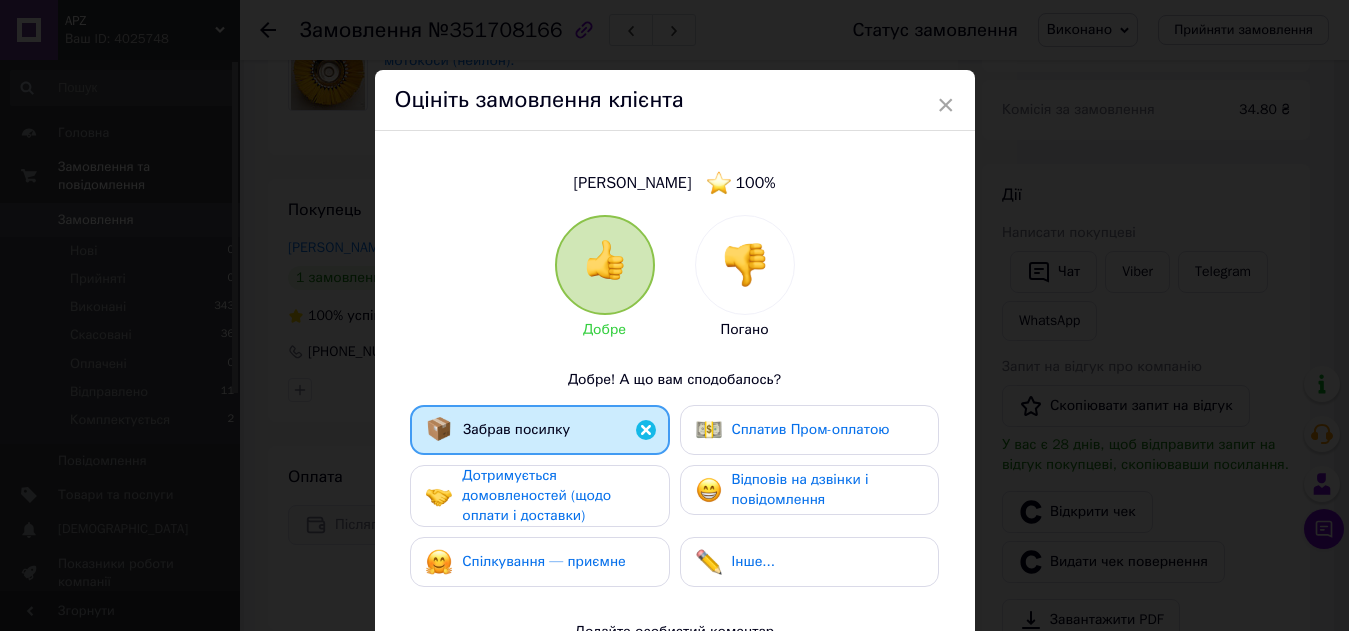 drag, startPoint x: 515, startPoint y: 501, endPoint x: 505, endPoint y: 562, distance: 61.81424 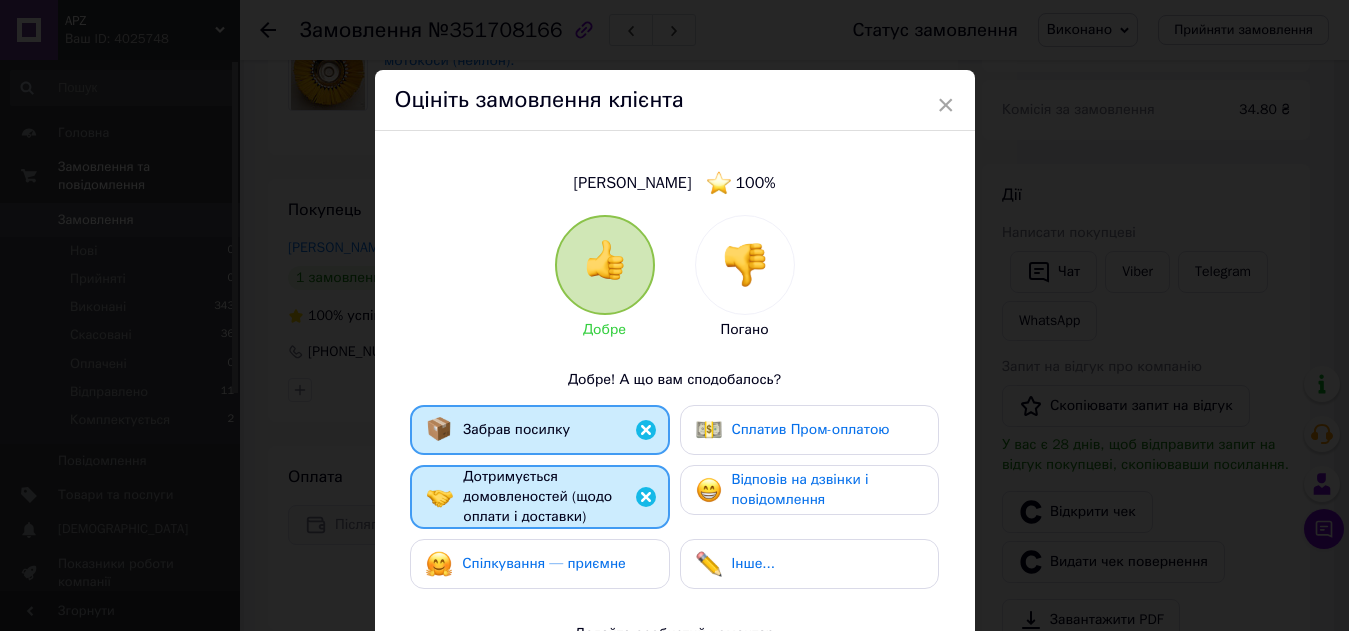 drag, startPoint x: 505, startPoint y: 577, endPoint x: 751, endPoint y: 504, distance: 256.6028 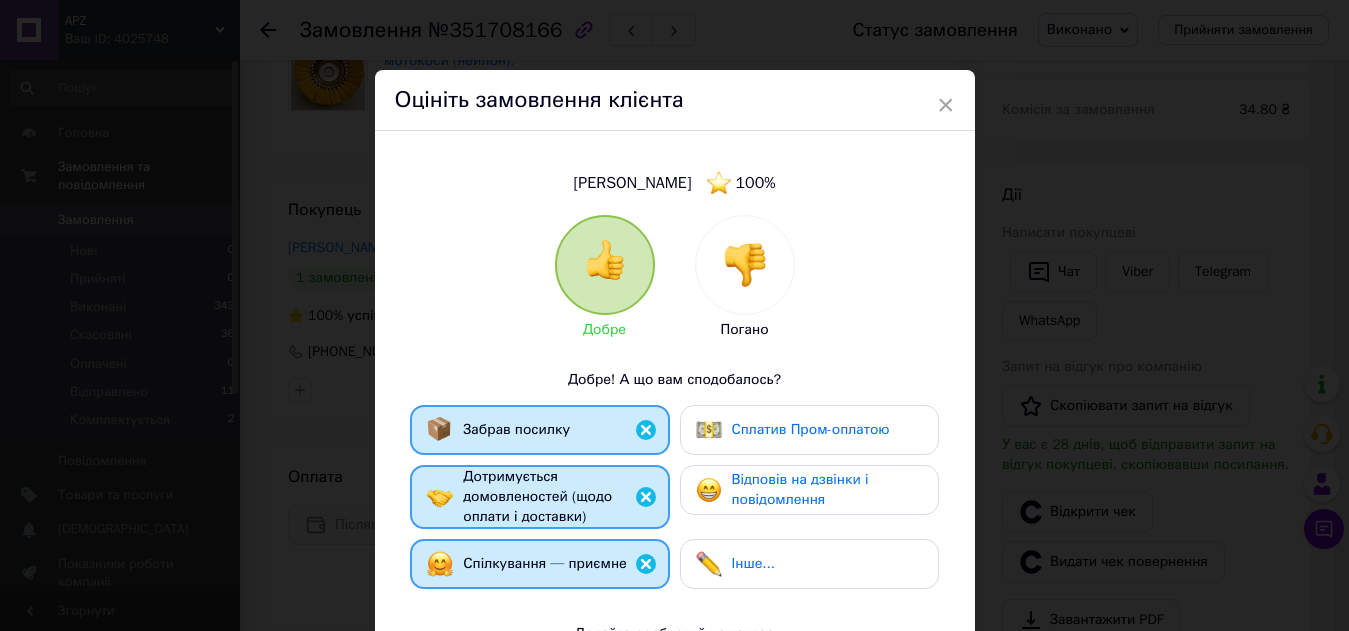 click on "Відповів на дзвінки і повідомлення" at bounding box center (800, 489) 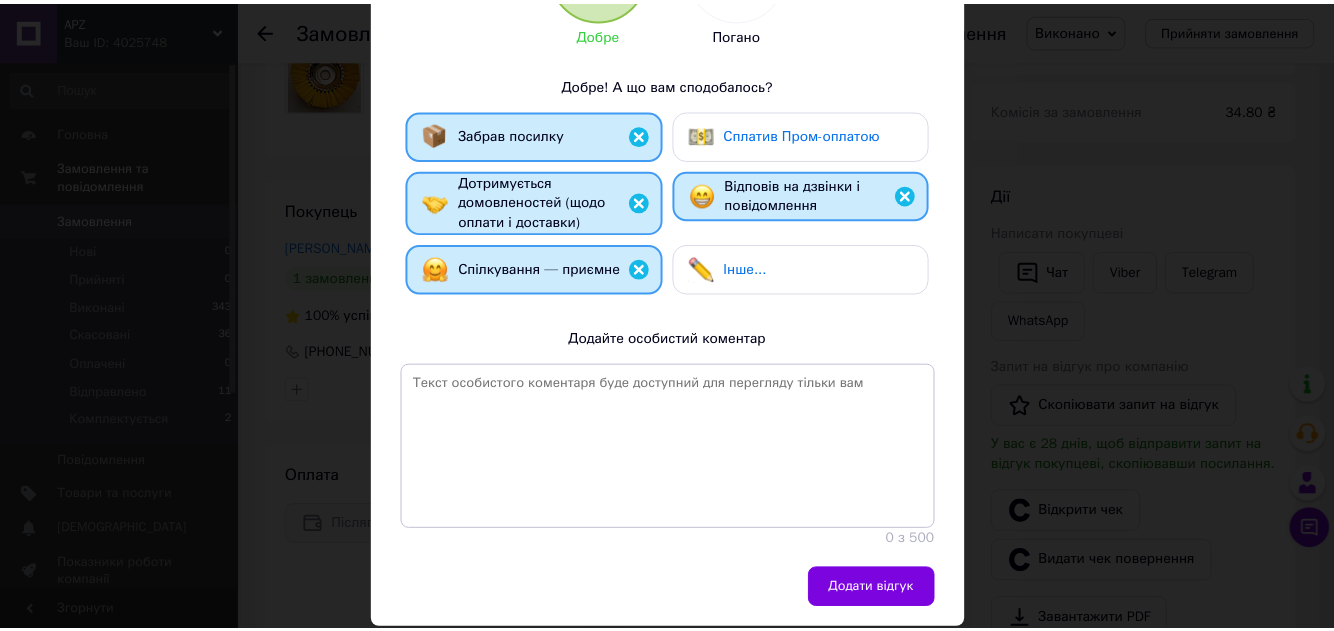 scroll, scrollTop: 300, scrollLeft: 0, axis: vertical 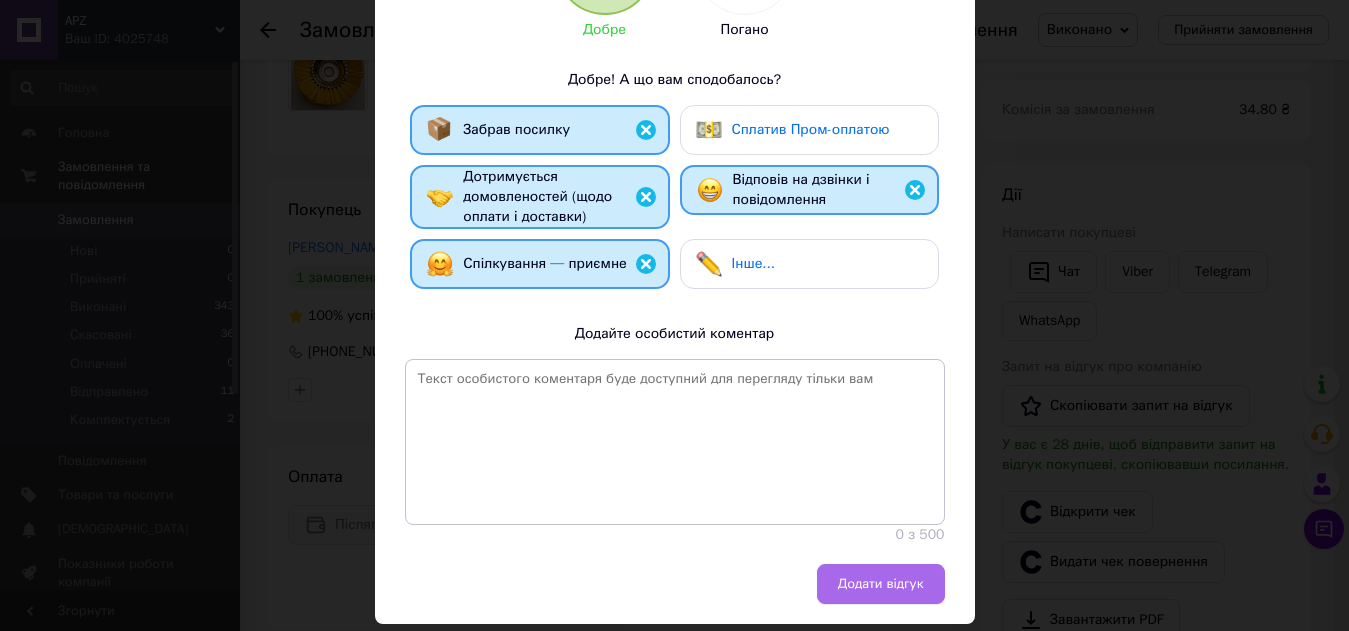 click on "Додати відгук" at bounding box center (881, 584) 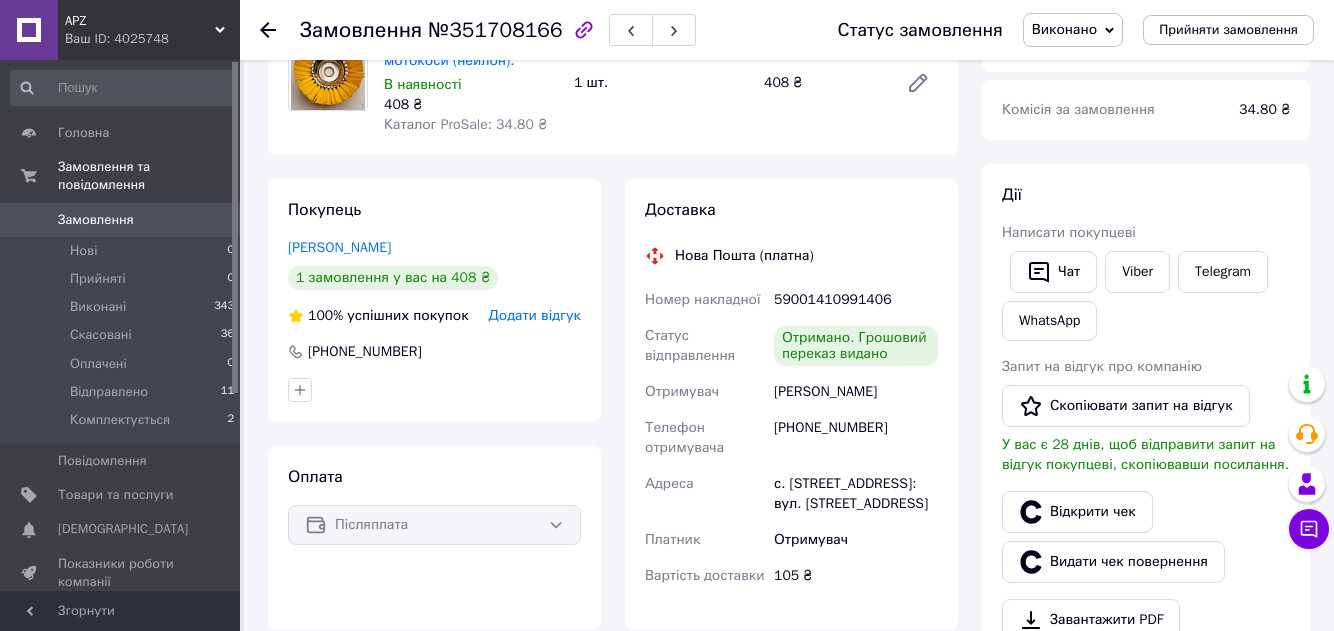 click 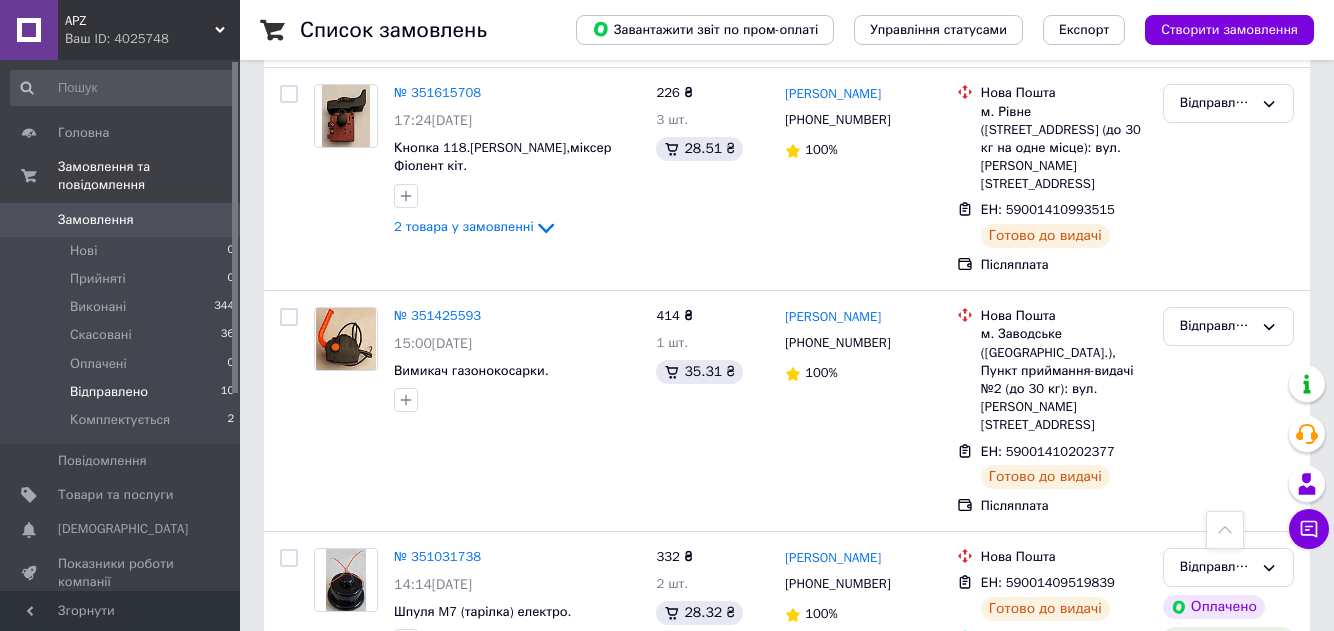 scroll, scrollTop: 1680, scrollLeft: 0, axis: vertical 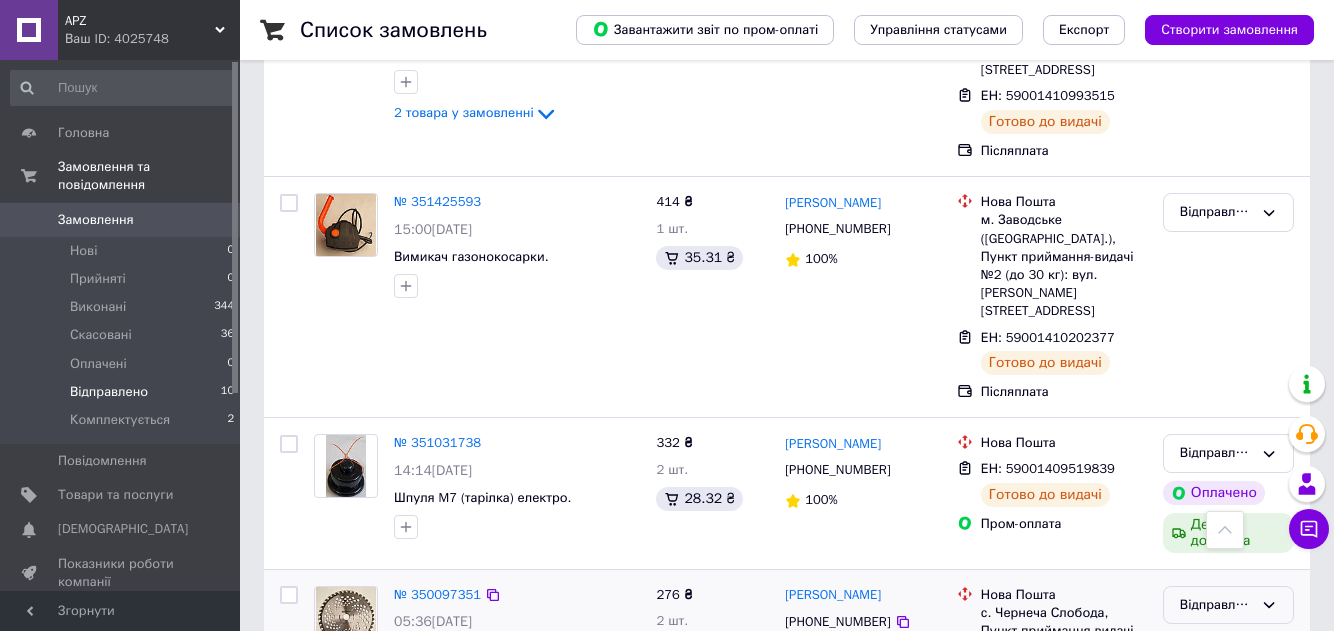 click on "Відправлено" at bounding box center (1216, 605) 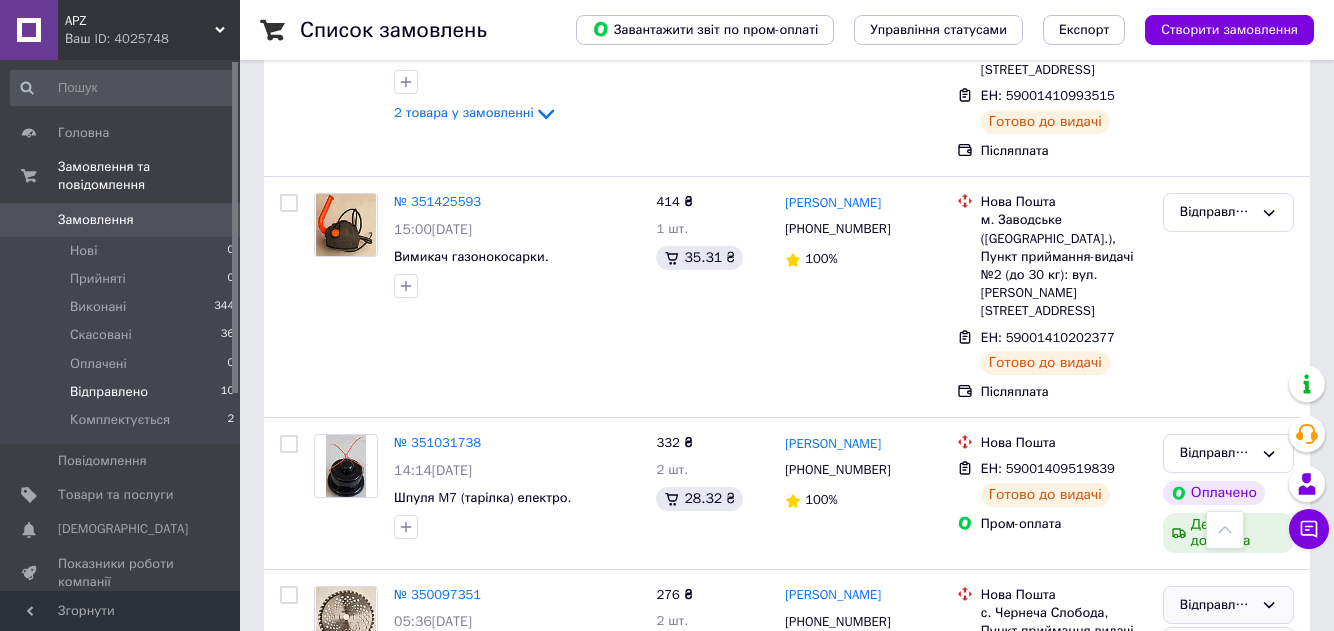 scroll, scrollTop: 0, scrollLeft: 0, axis: both 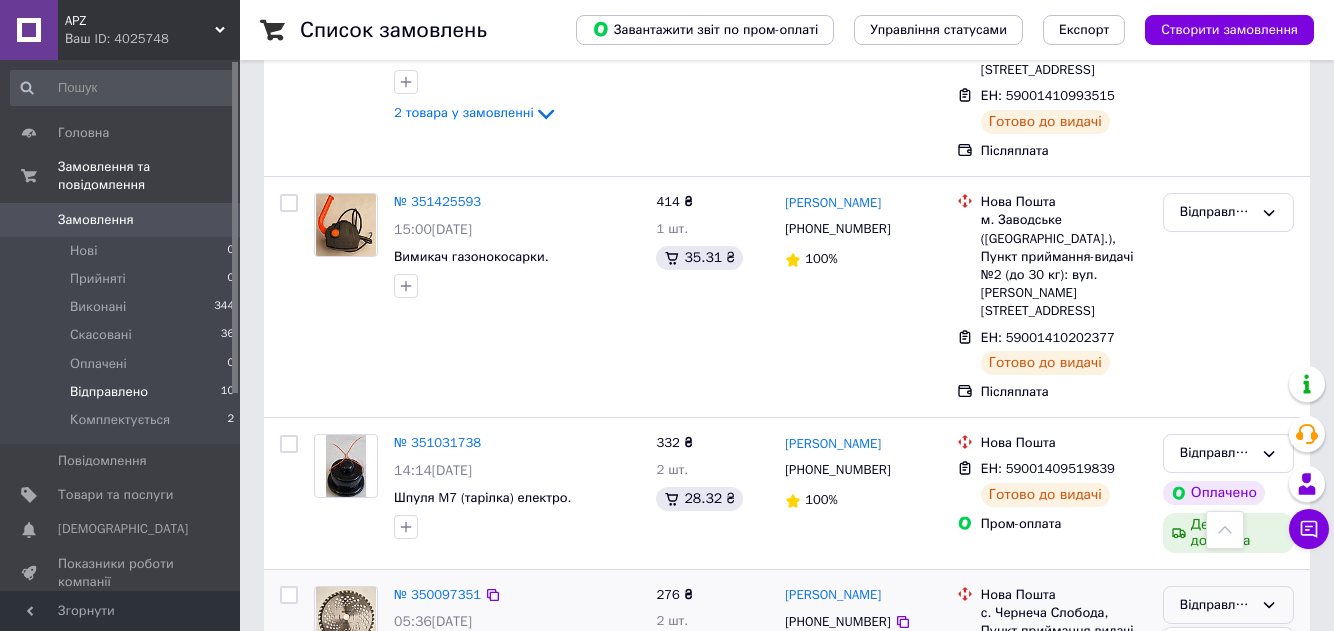 click on "Виконано" at bounding box center [1228, 683] 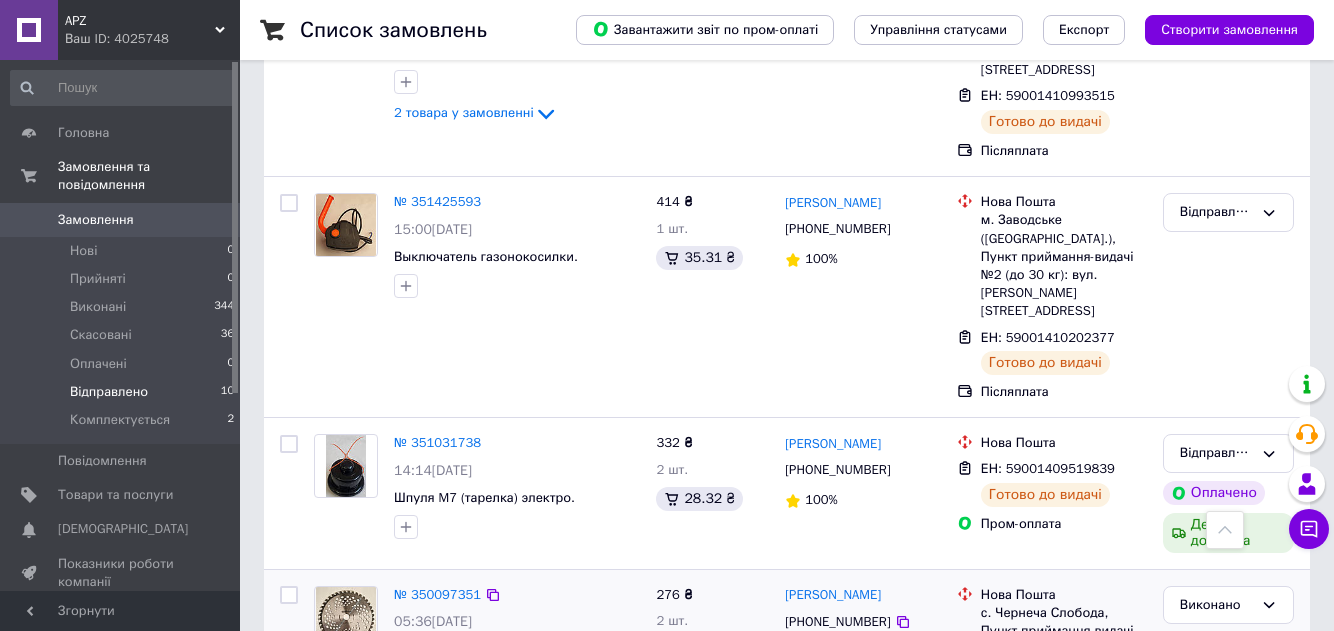 click on "Відправлено" at bounding box center (109, 392) 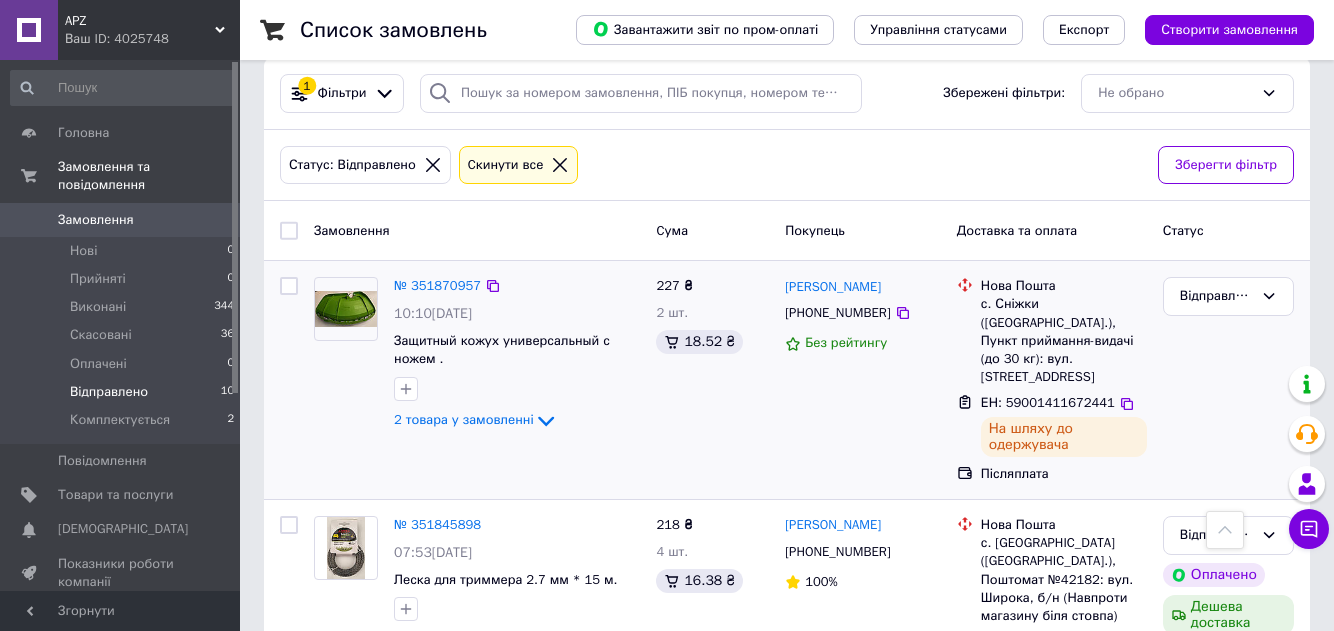 scroll, scrollTop: 0, scrollLeft: 0, axis: both 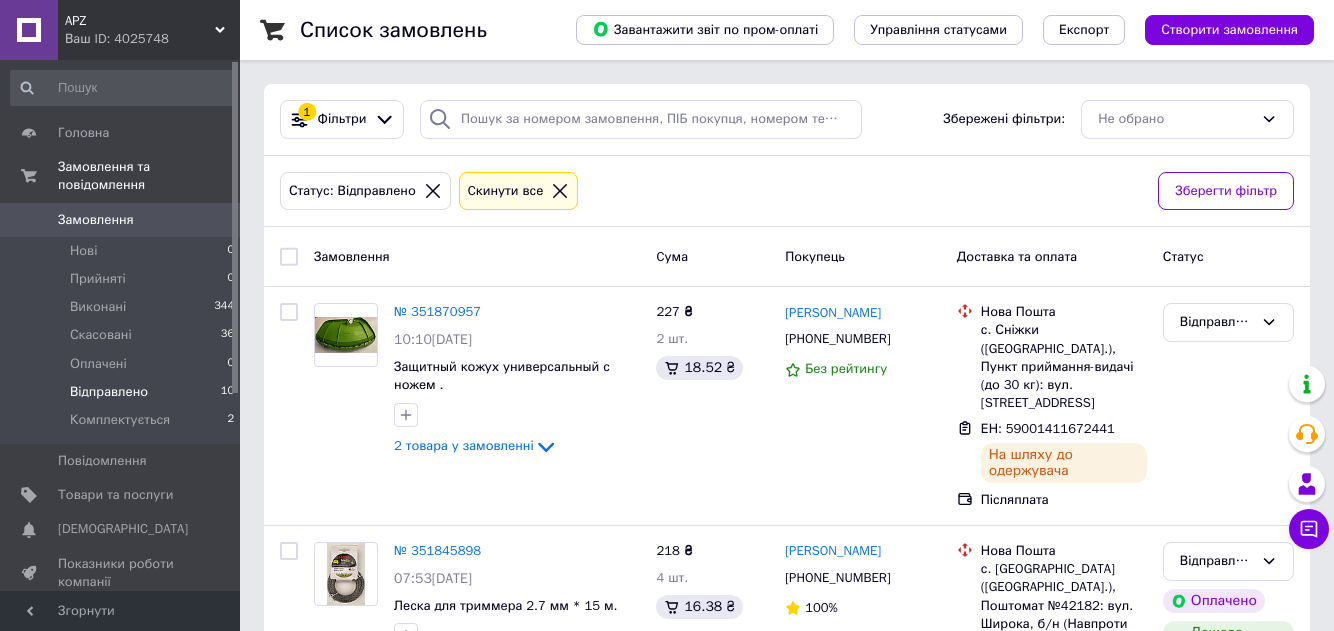 click 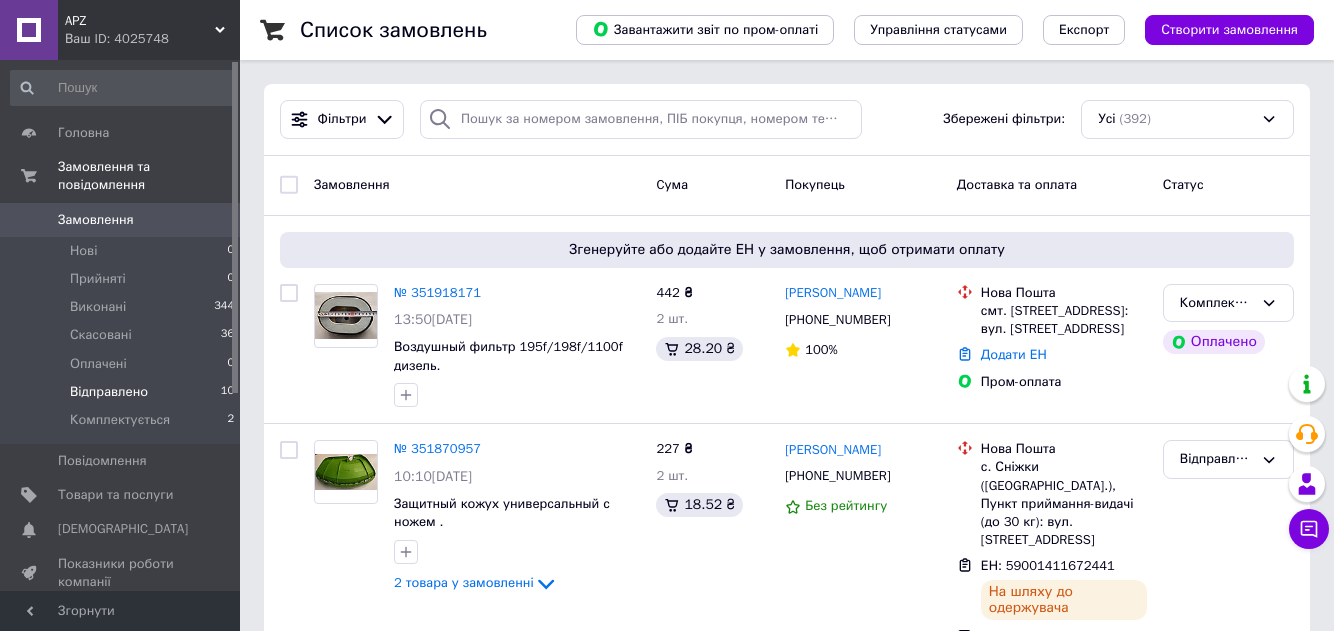 click on "Відправлено" at bounding box center (109, 392) 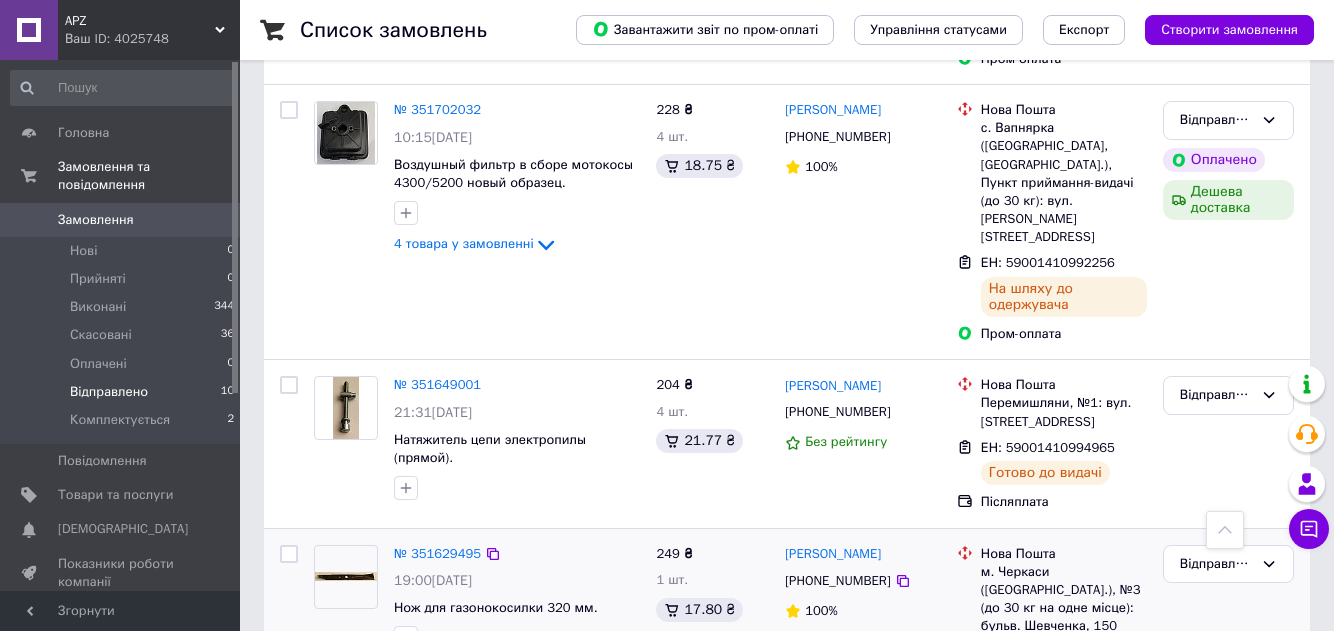 scroll, scrollTop: 700, scrollLeft: 0, axis: vertical 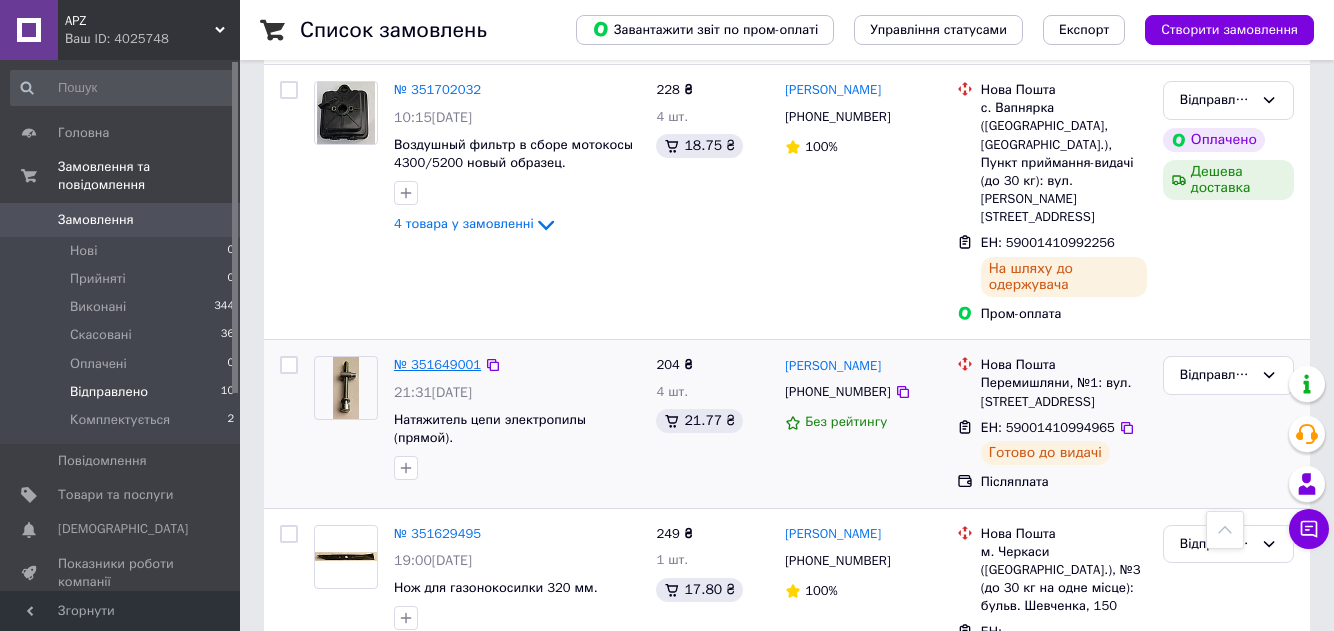 click on "№ 351649001" at bounding box center (437, 364) 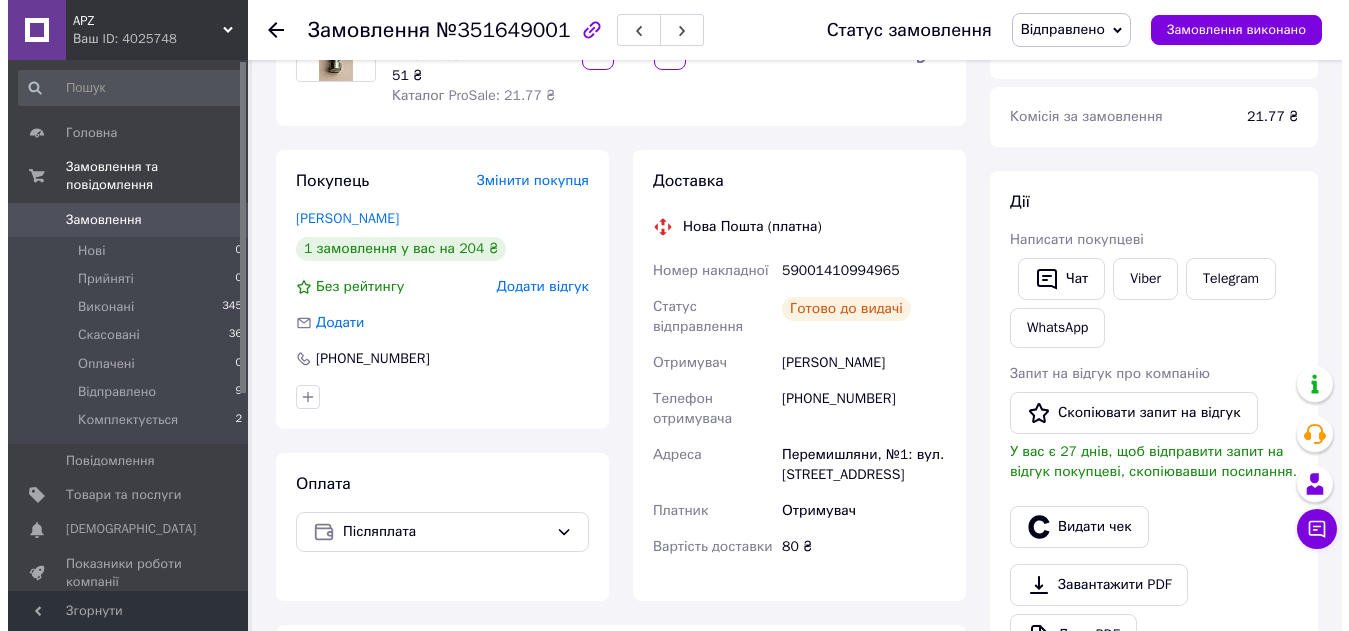 scroll, scrollTop: 300, scrollLeft: 0, axis: vertical 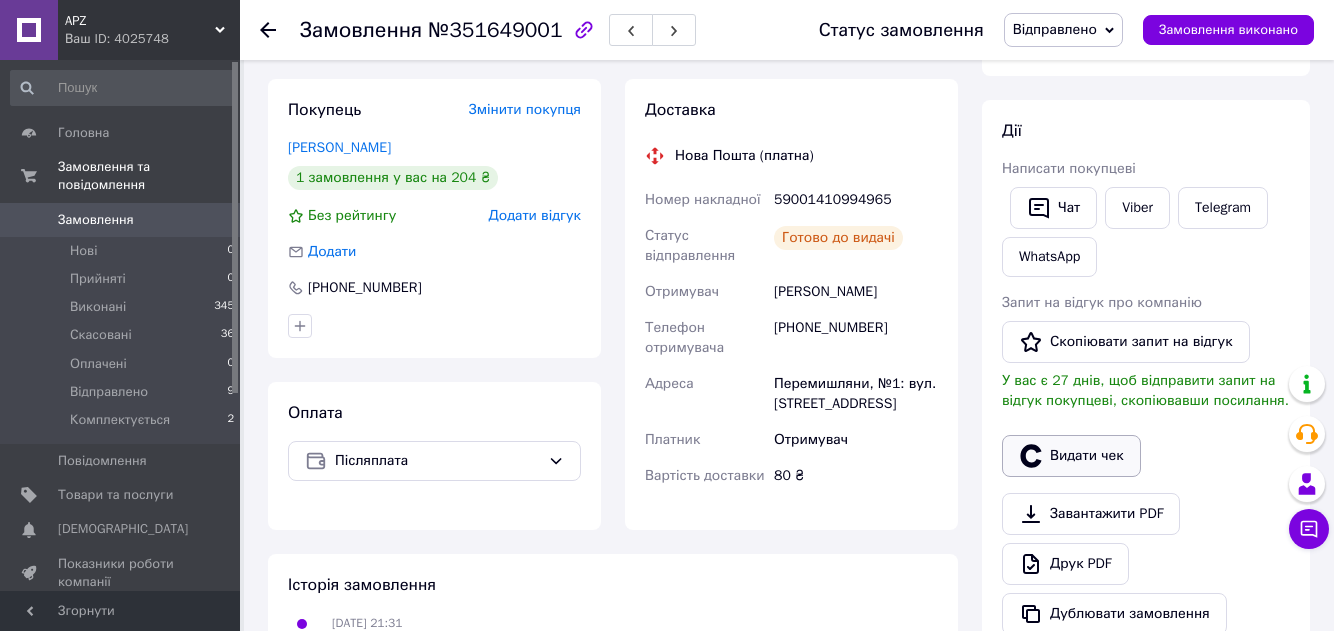 click on "Видати чек" at bounding box center (1071, 456) 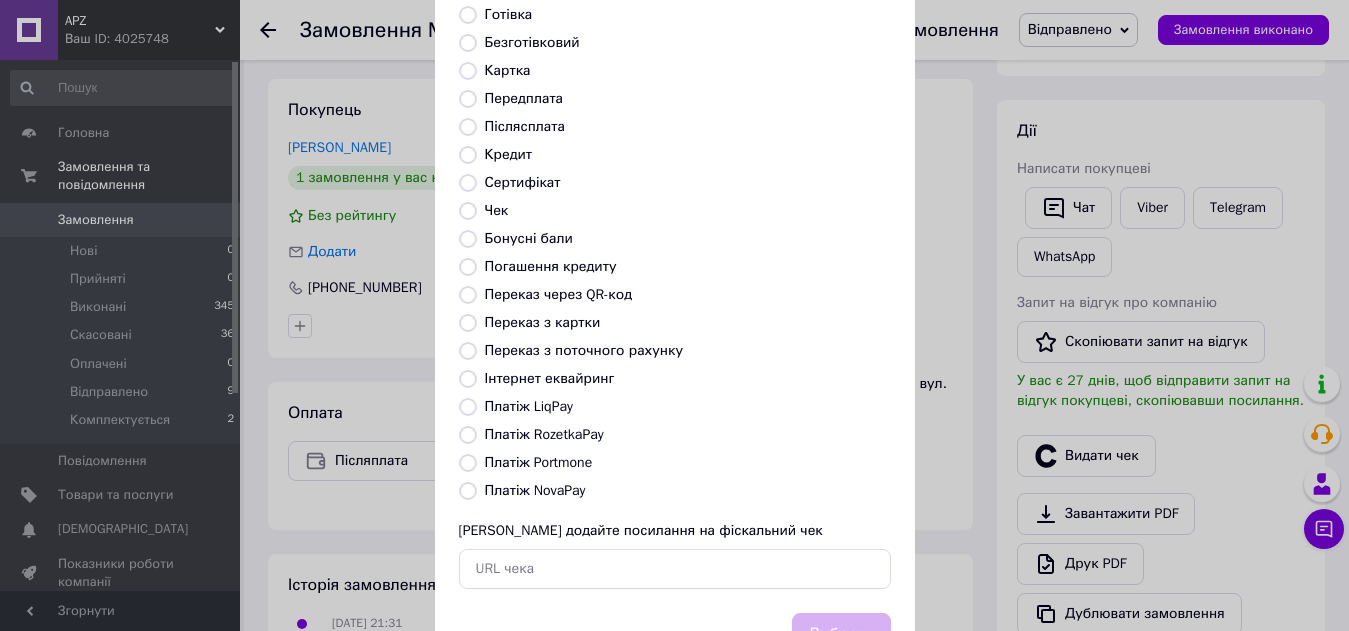 scroll, scrollTop: 228, scrollLeft: 0, axis: vertical 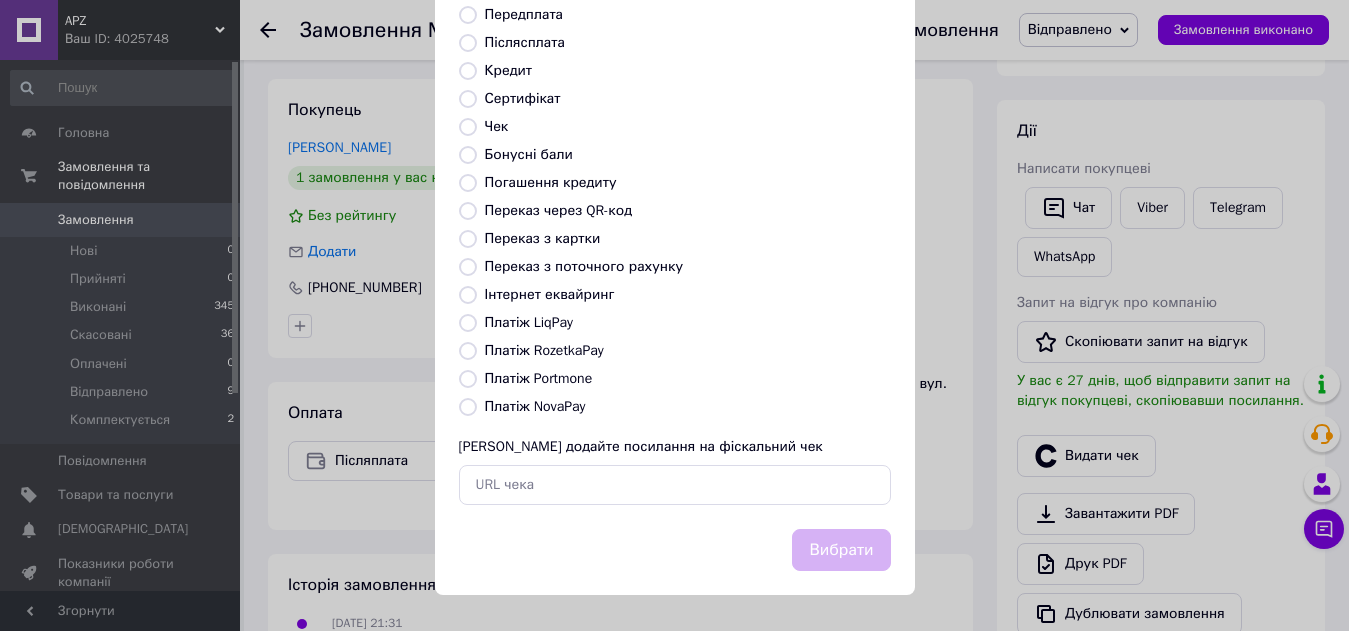 click on "Платіж NovaPay" at bounding box center [468, 407] 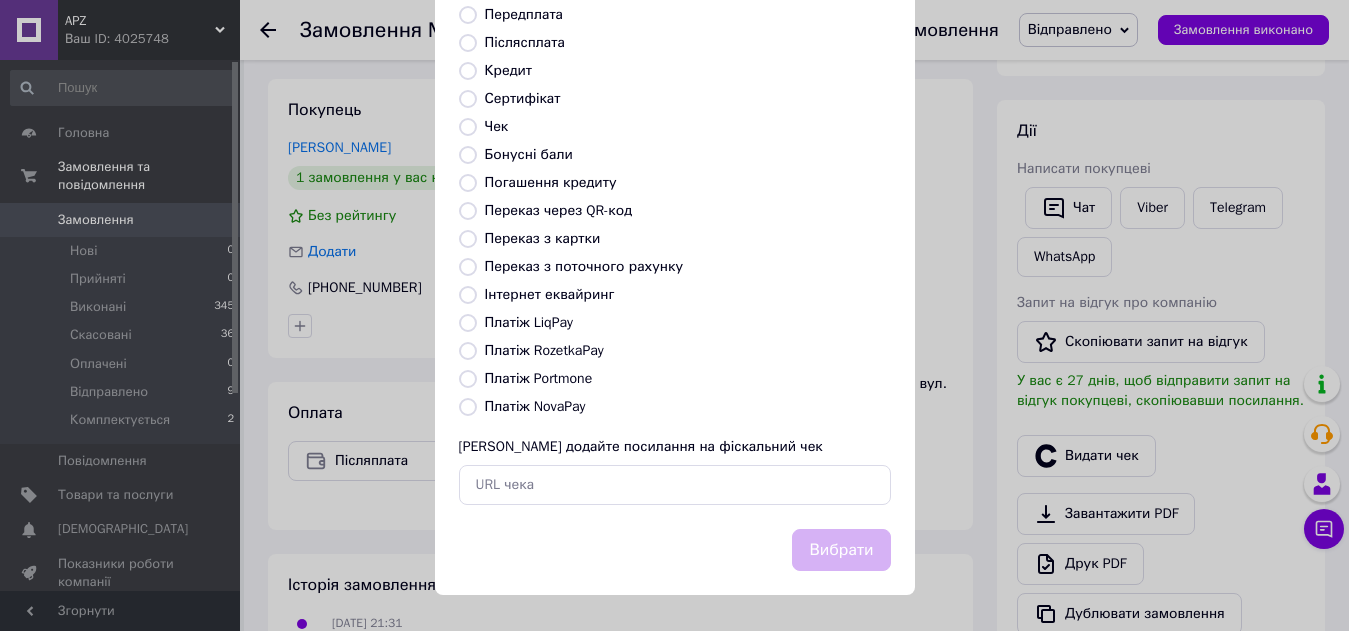 radio on "true" 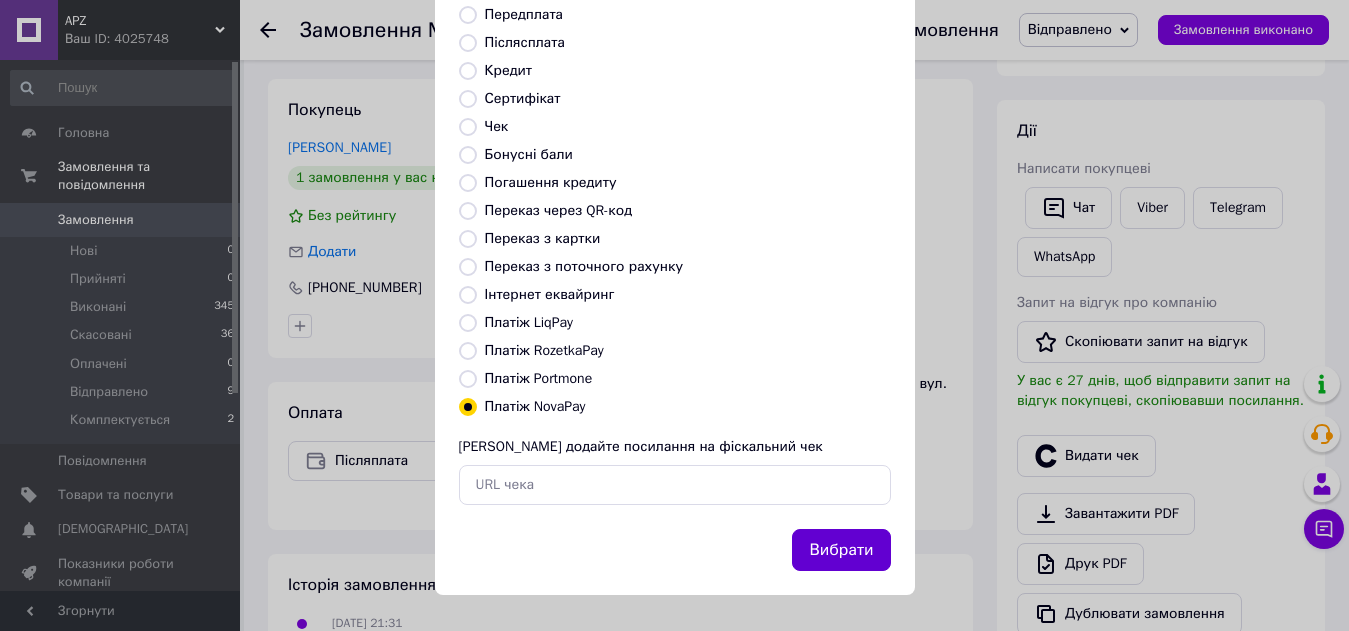 click on "Вибрати" at bounding box center [841, 550] 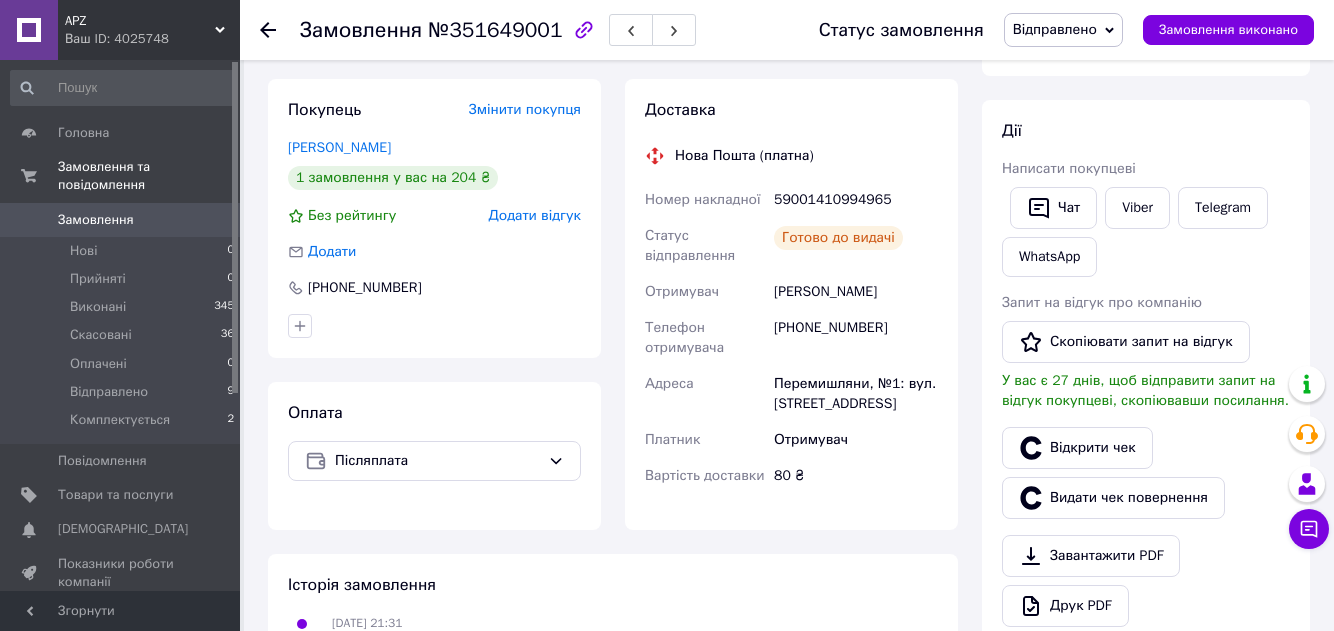 click on "Додати відгук" at bounding box center [535, 215] 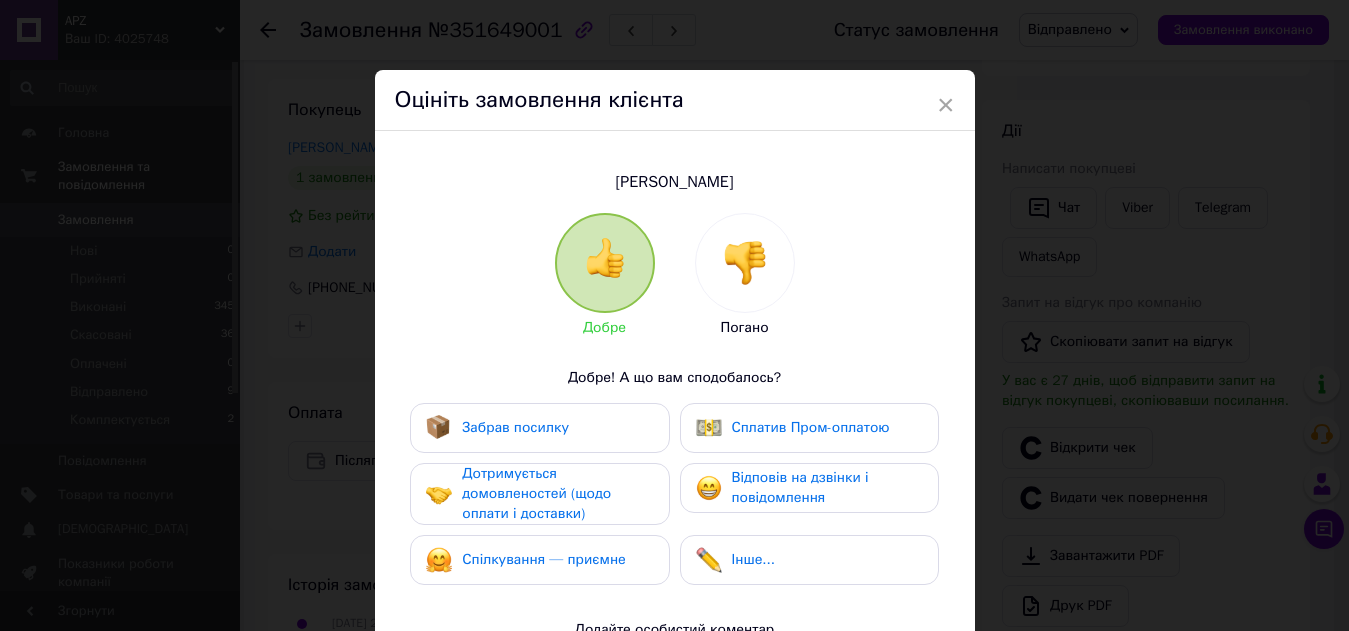 click on "Забрав посилку" at bounding box center [515, 427] 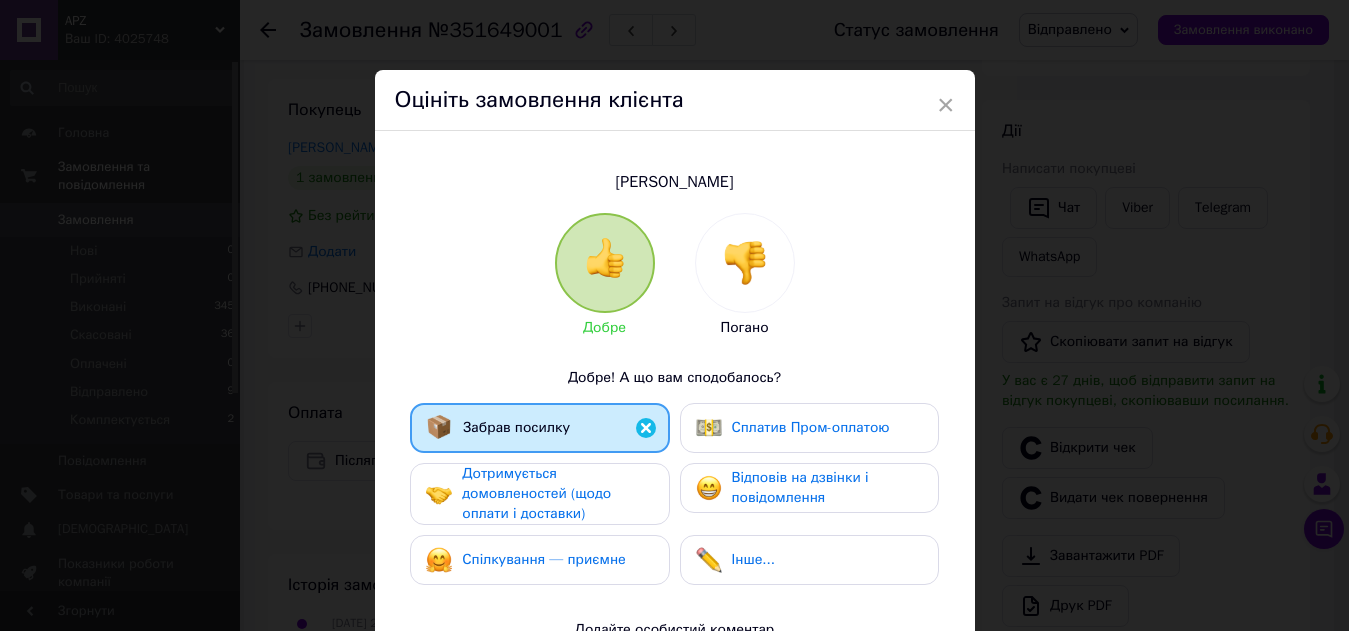 drag, startPoint x: 496, startPoint y: 500, endPoint x: 498, endPoint y: 512, distance: 12.165525 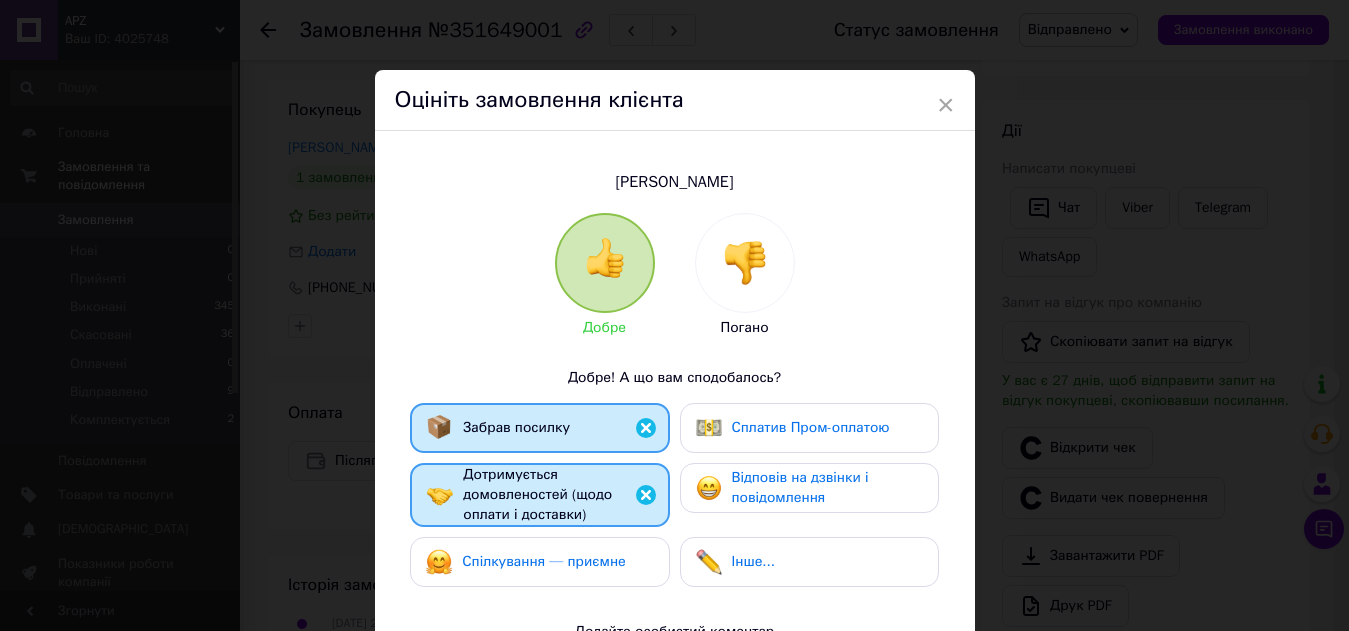 click on "Спілкування — приємне" at bounding box center [544, 561] 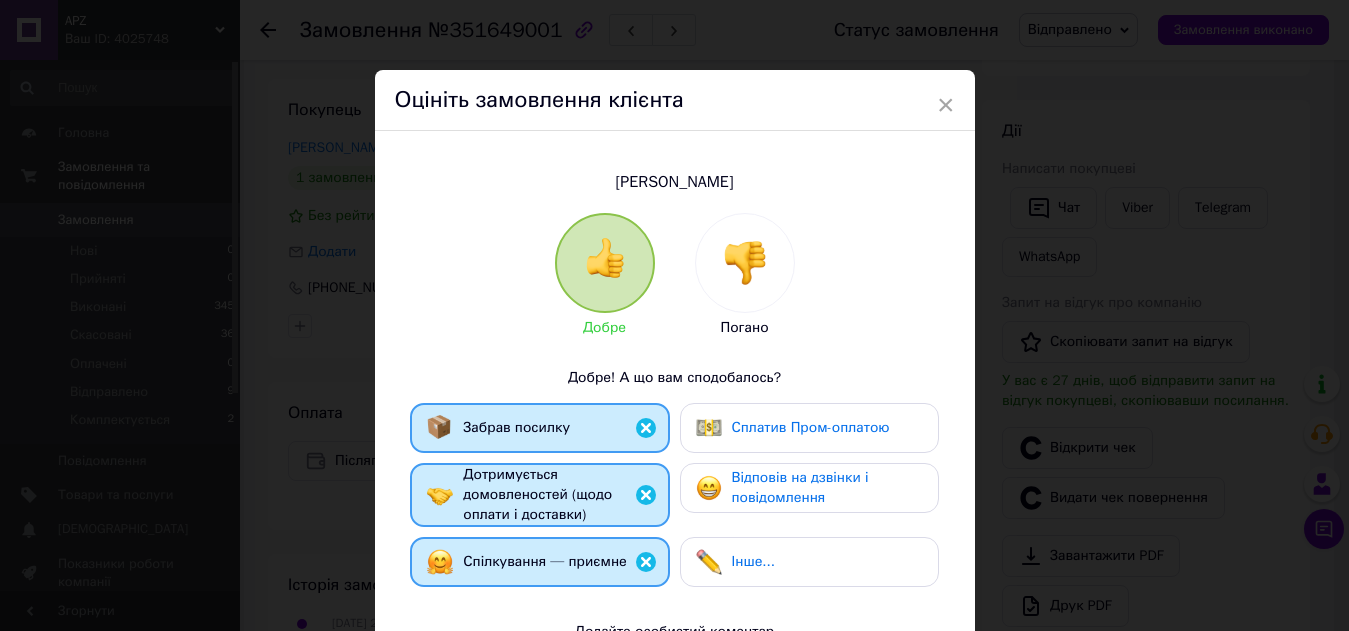 click on "Відповів на дзвінки і повідомлення" at bounding box center [800, 487] 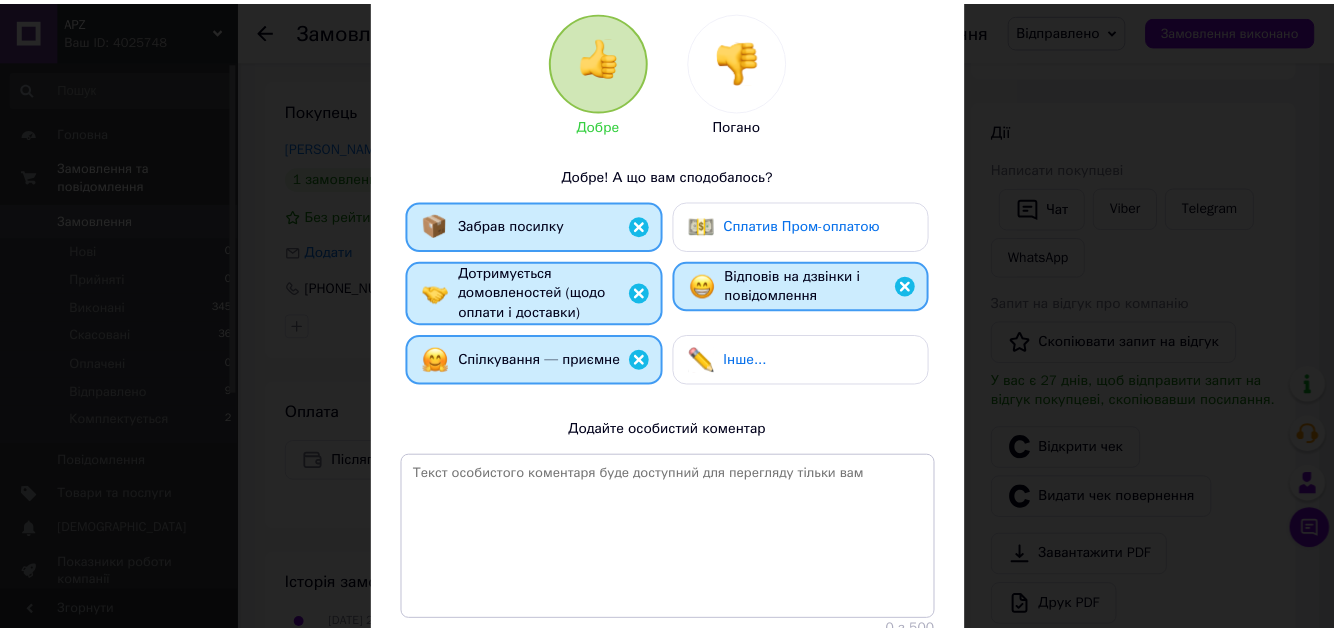 scroll, scrollTop: 354, scrollLeft: 0, axis: vertical 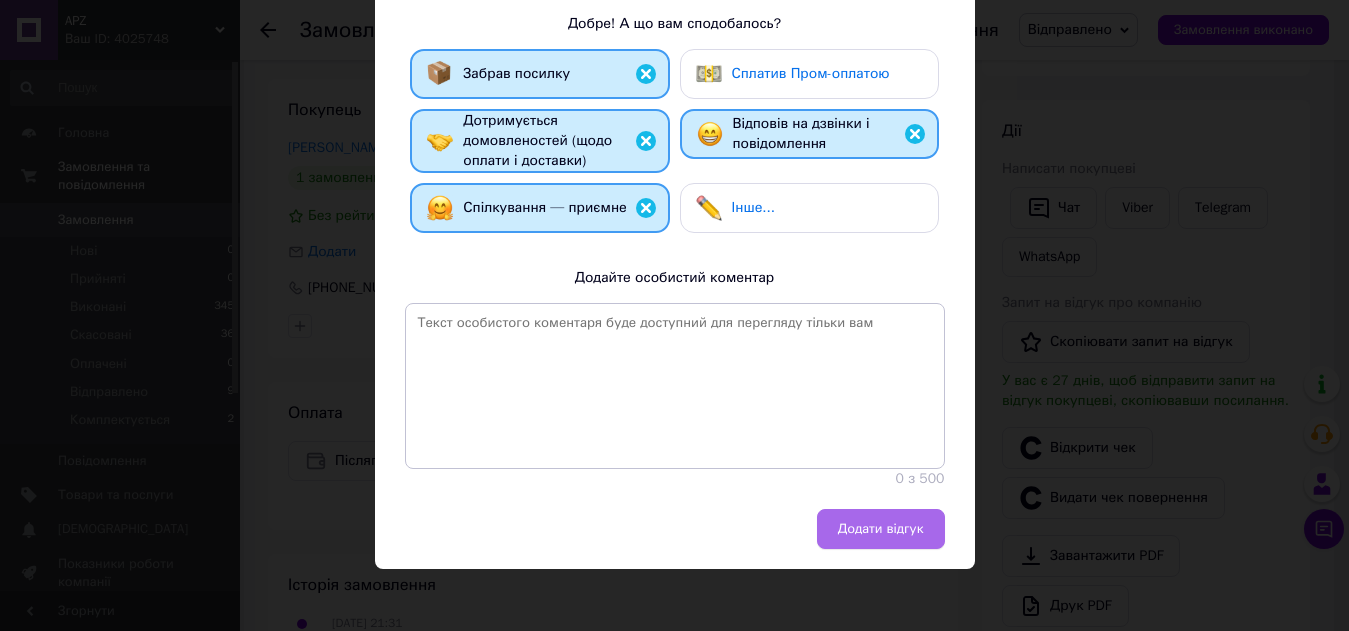 click on "Додати відгук" at bounding box center [881, 529] 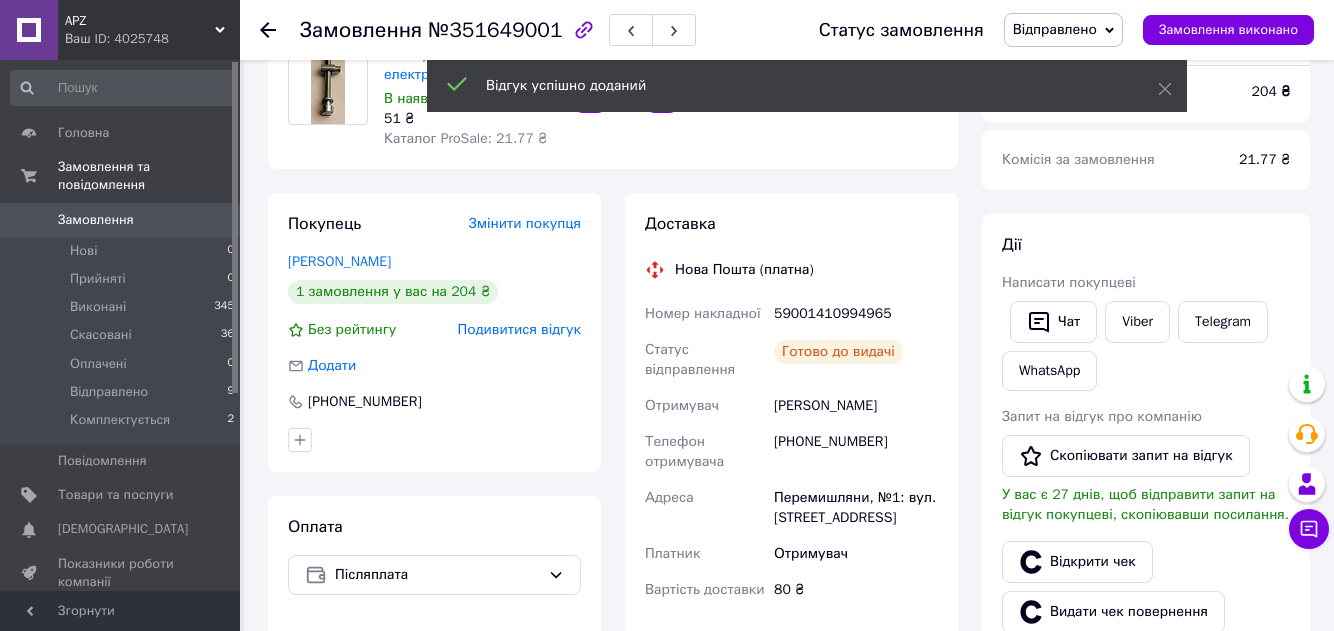scroll, scrollTop: 0, scrollLeft: 0, axis: both 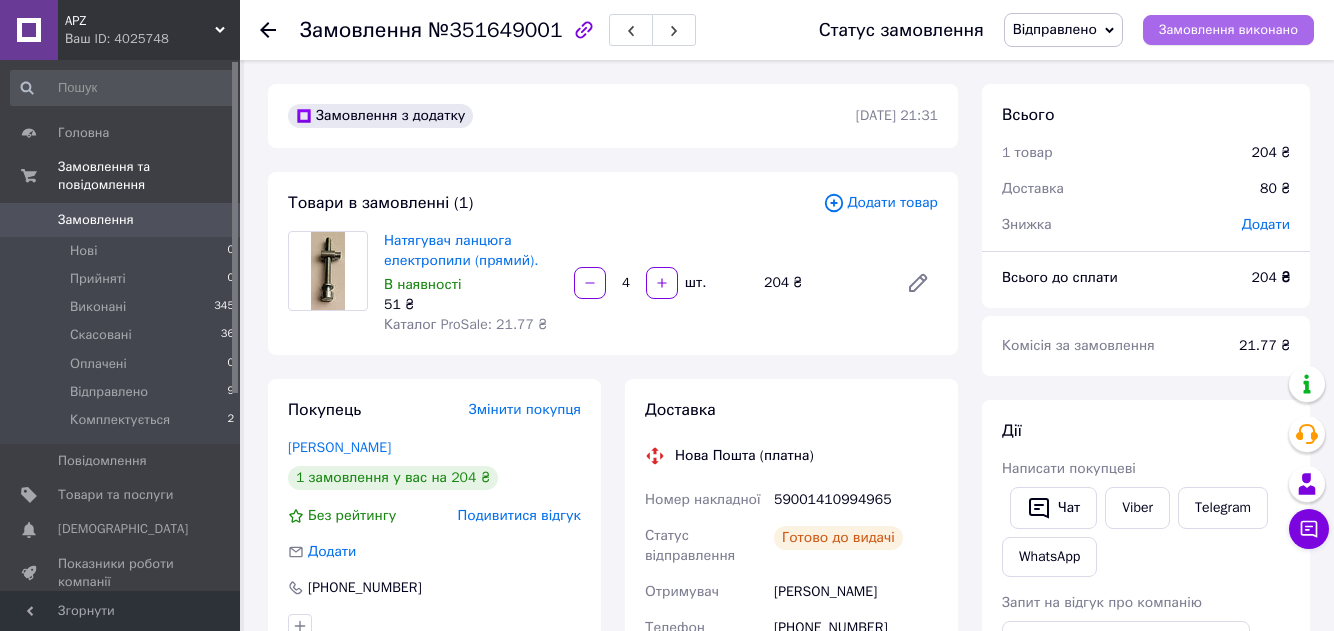 click on "Замовлення виконано" at bounding box center [1228, 30] 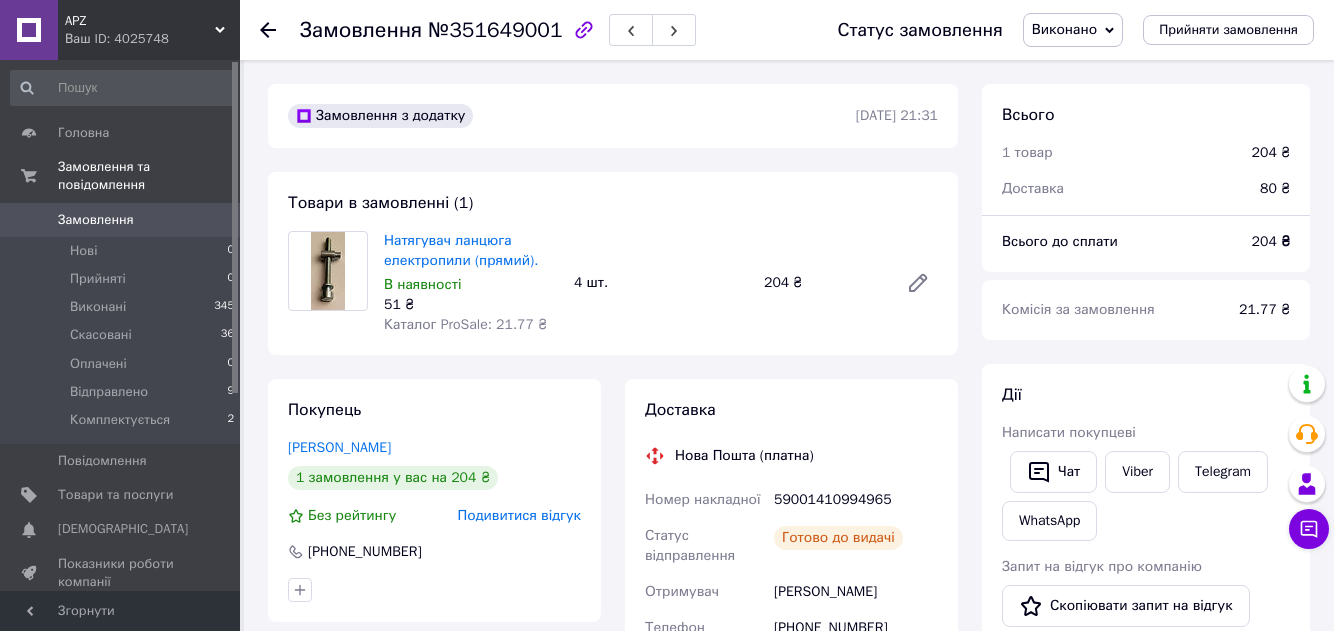 click 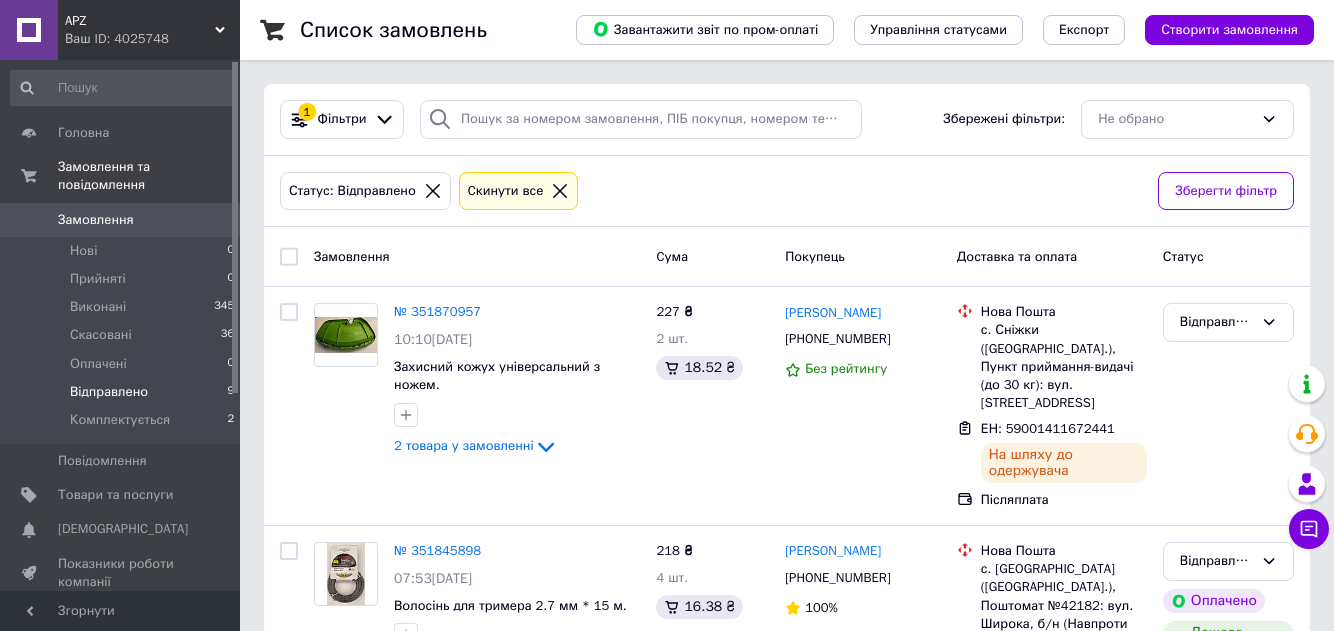 click 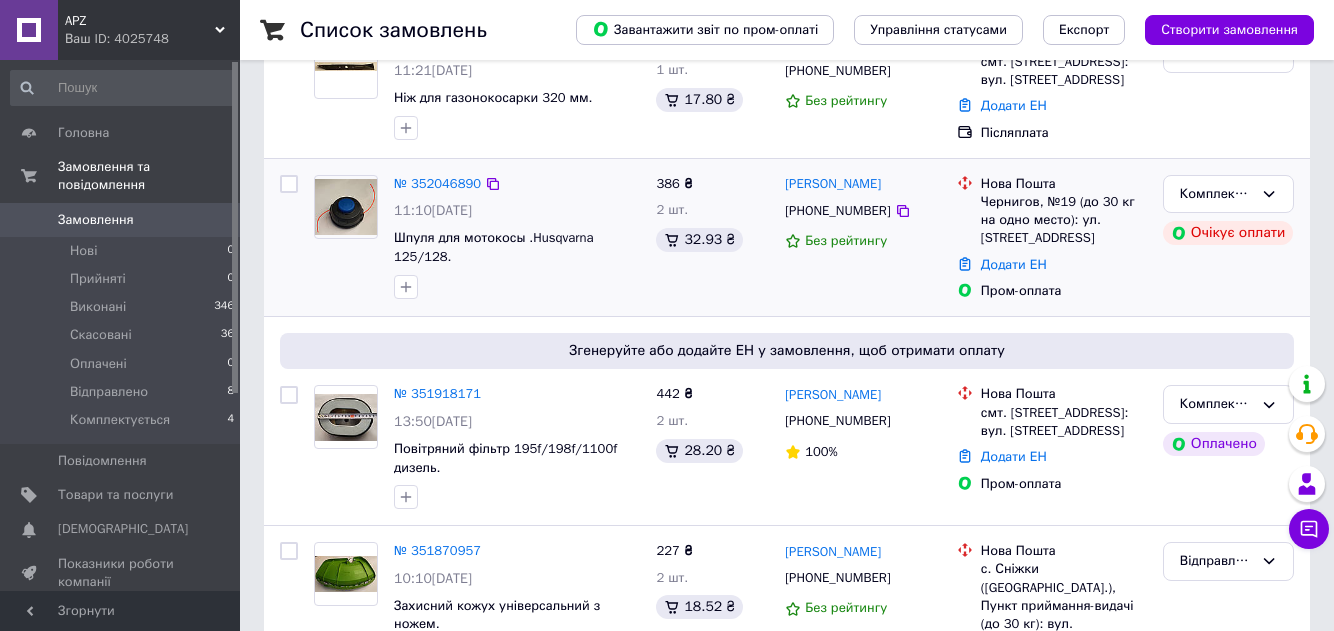 scroll, scrollTop: 200, scrollLeft: 0, axis: vertical 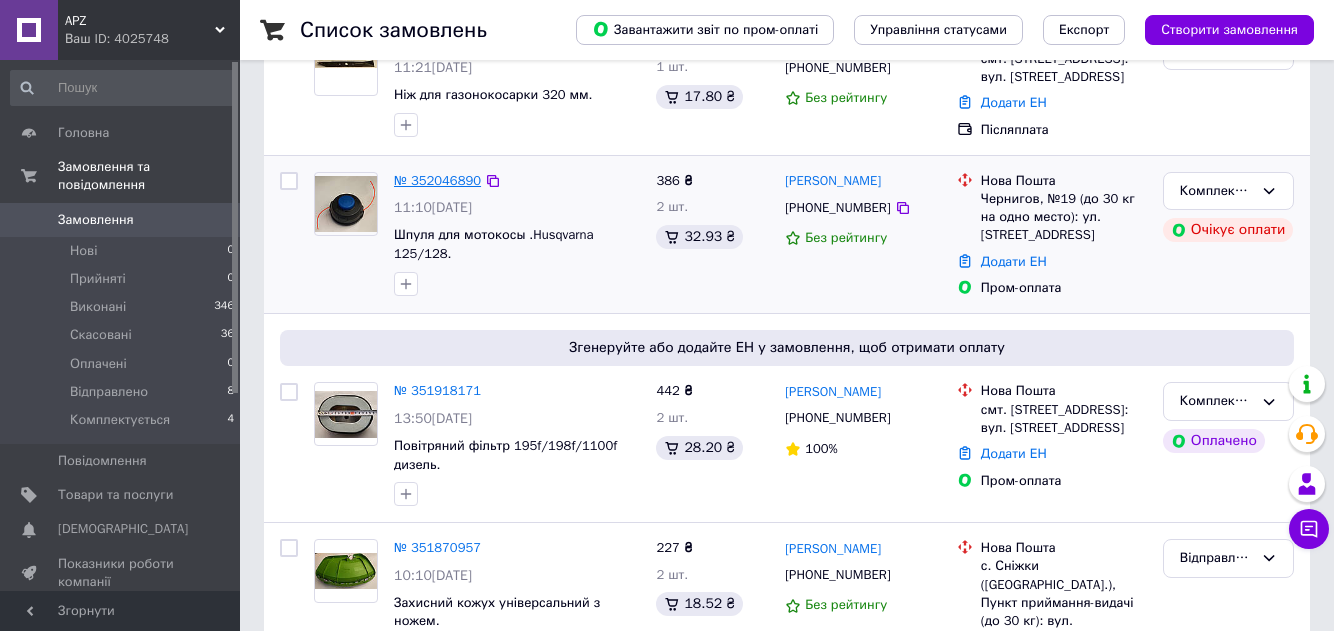 click on "№ 352046890" at bounding box center [437, 180] 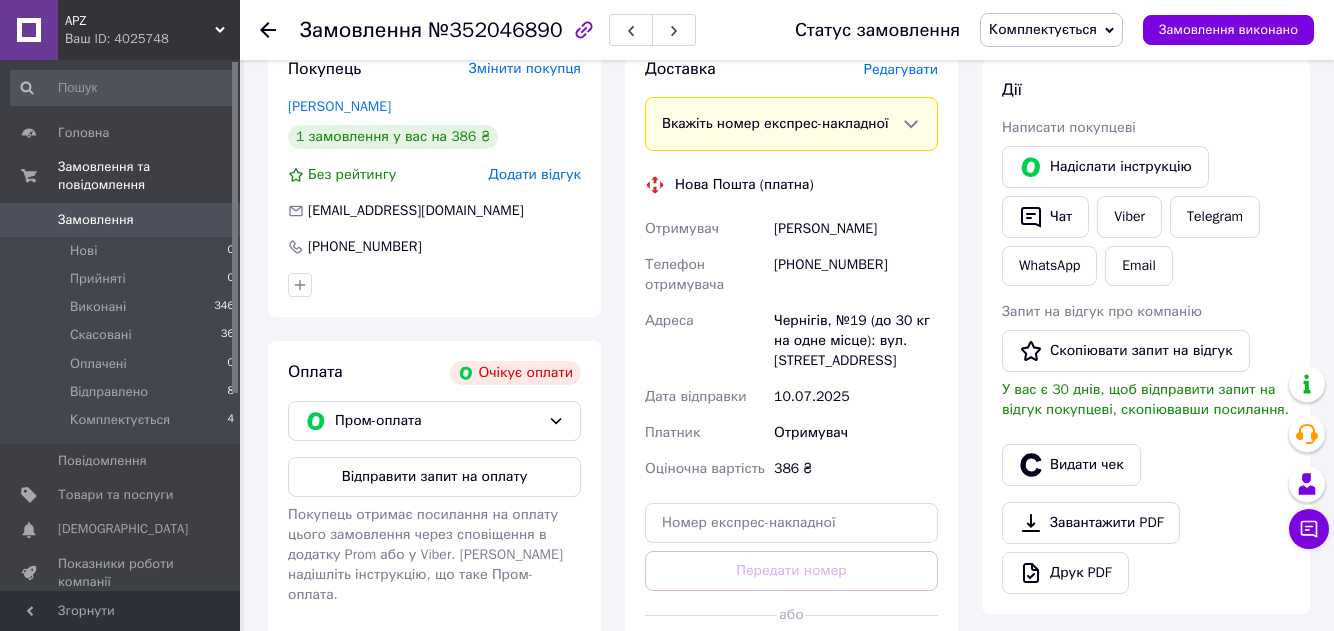 scroll, scrollTop: 400, scrollLeft: 0, axis: vertical 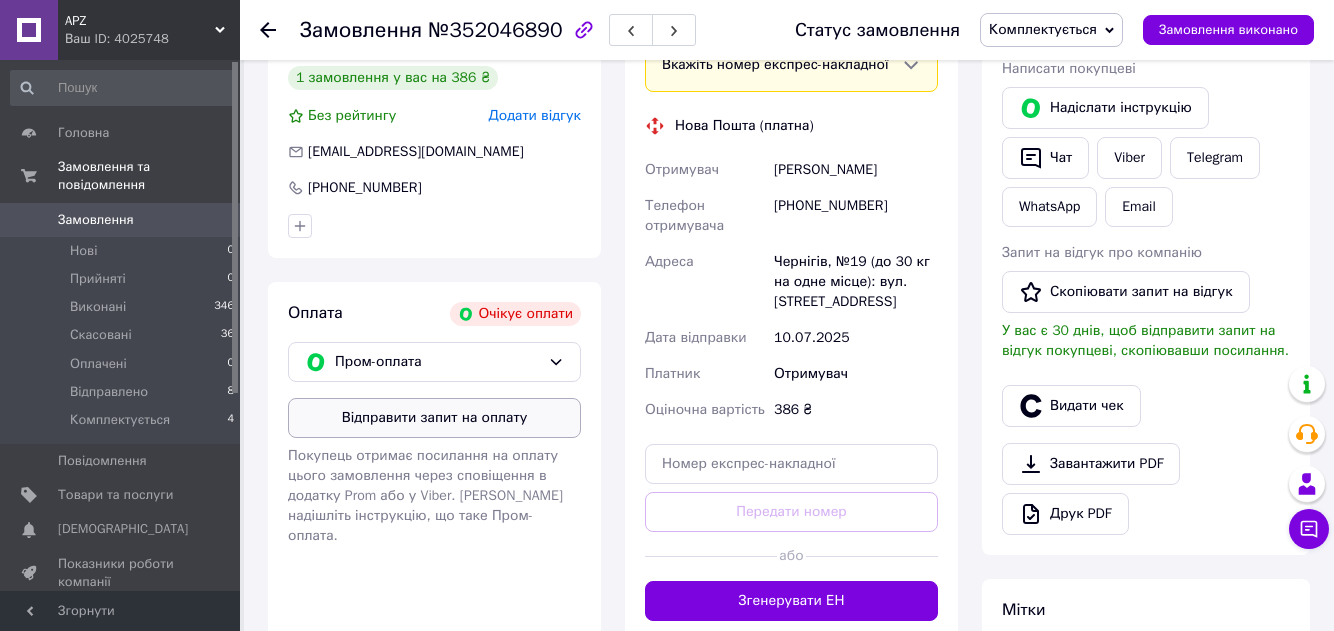 click on "Відправити запит на оплату" at bounding box center (434, 418) 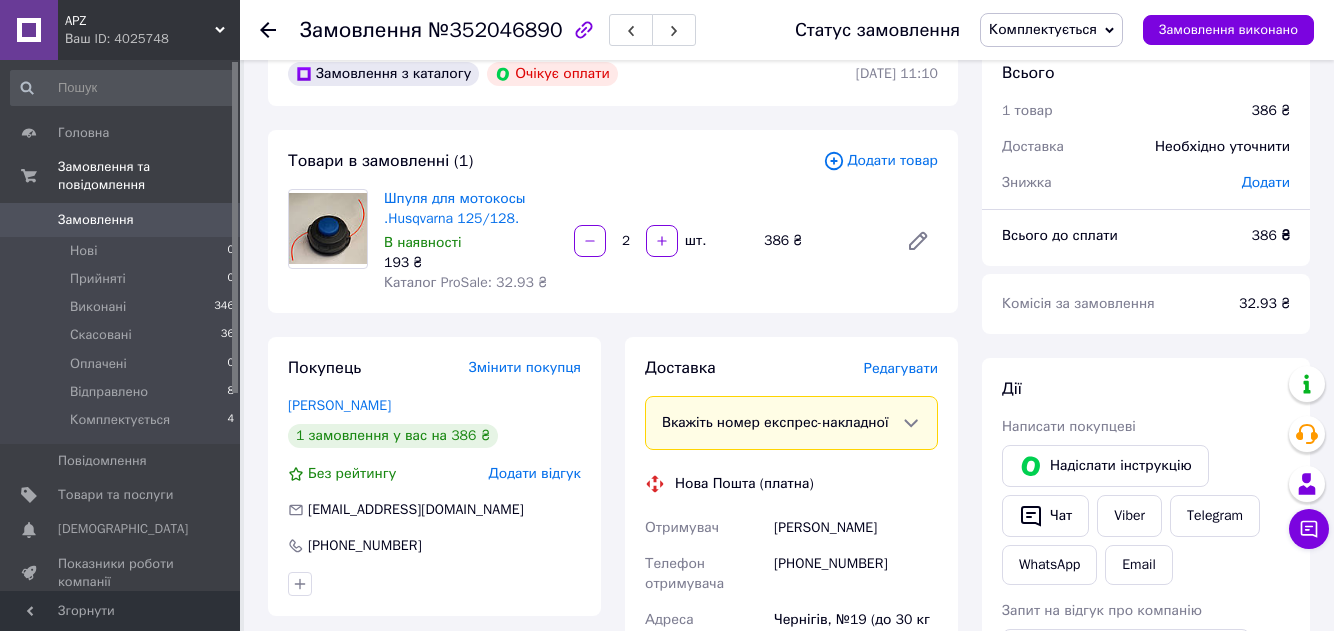 scroll, scrollTop: 0, scrollLeft: 0, axis: both 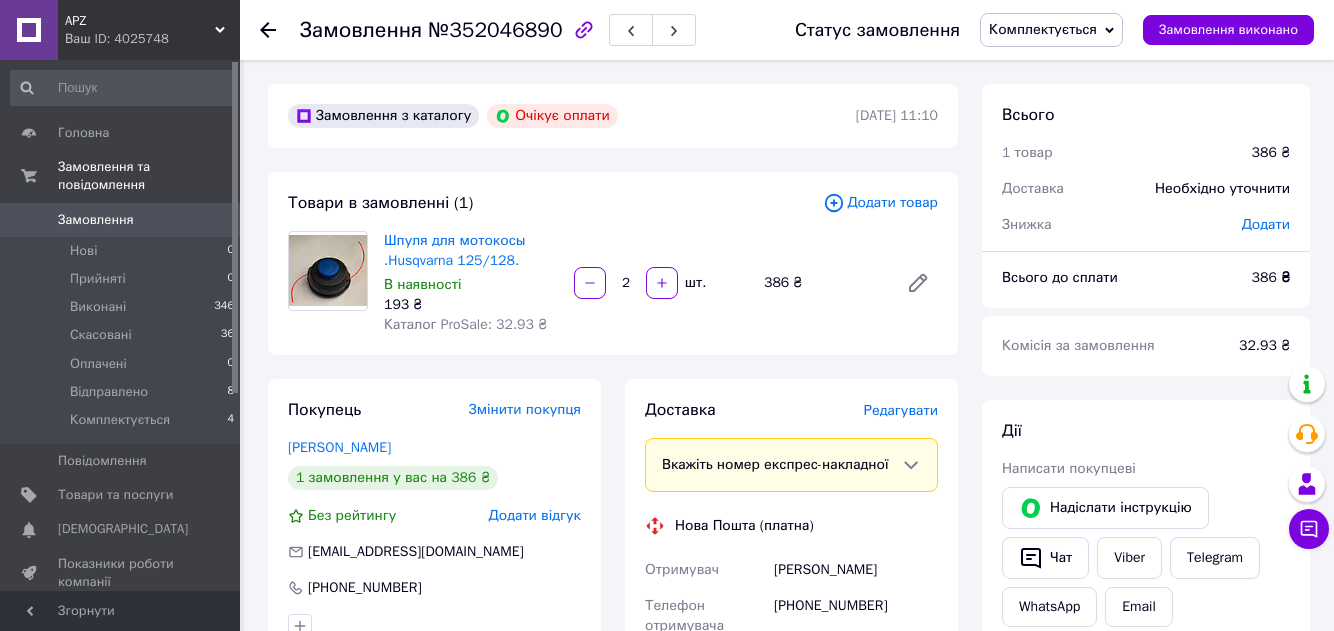 click 